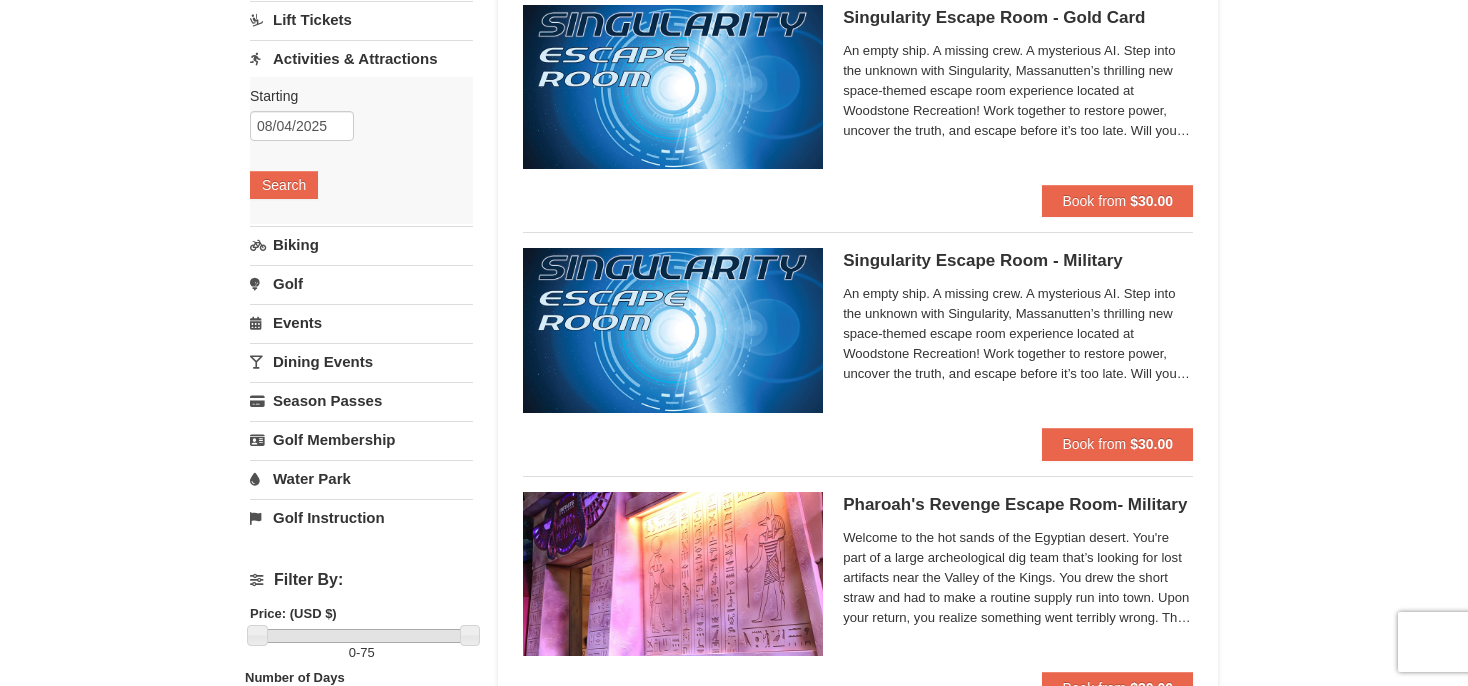 scroll, scrollTop: 0, scrollLeft: 0, axis: both 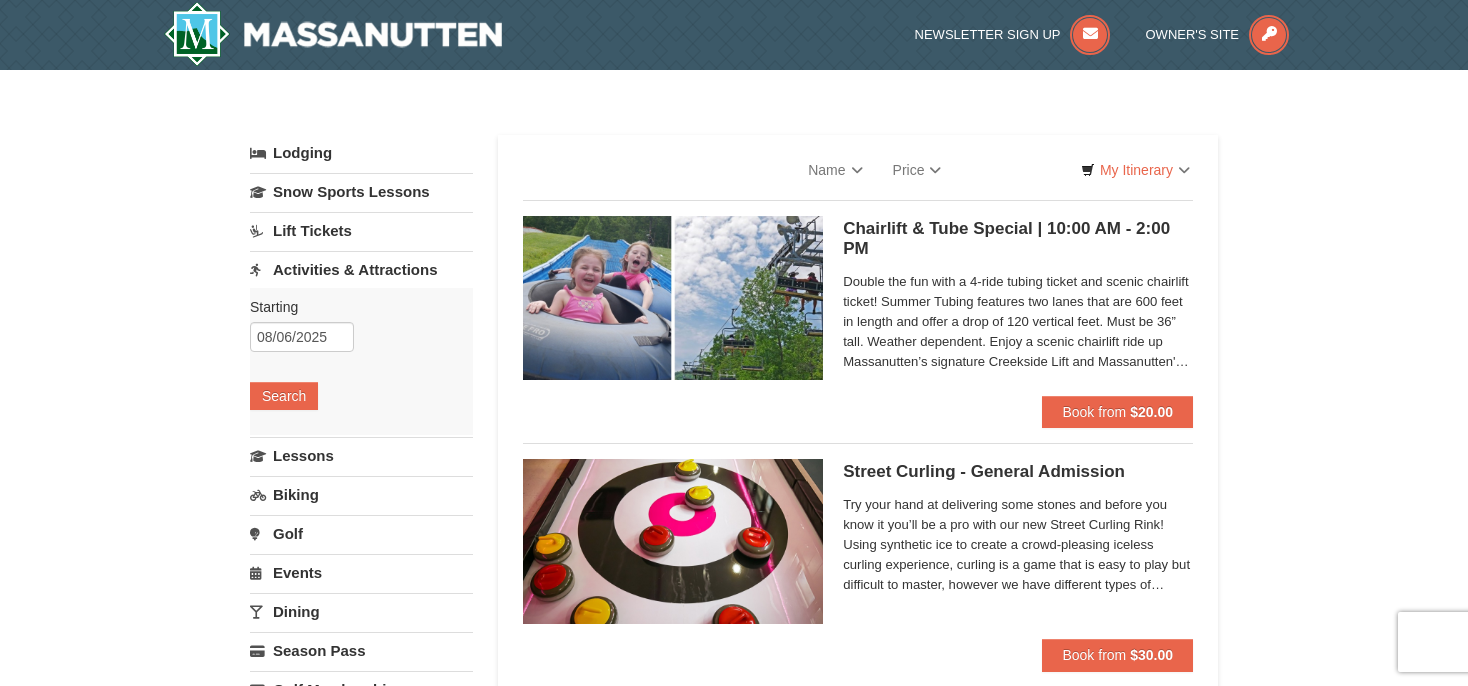 select on "8" 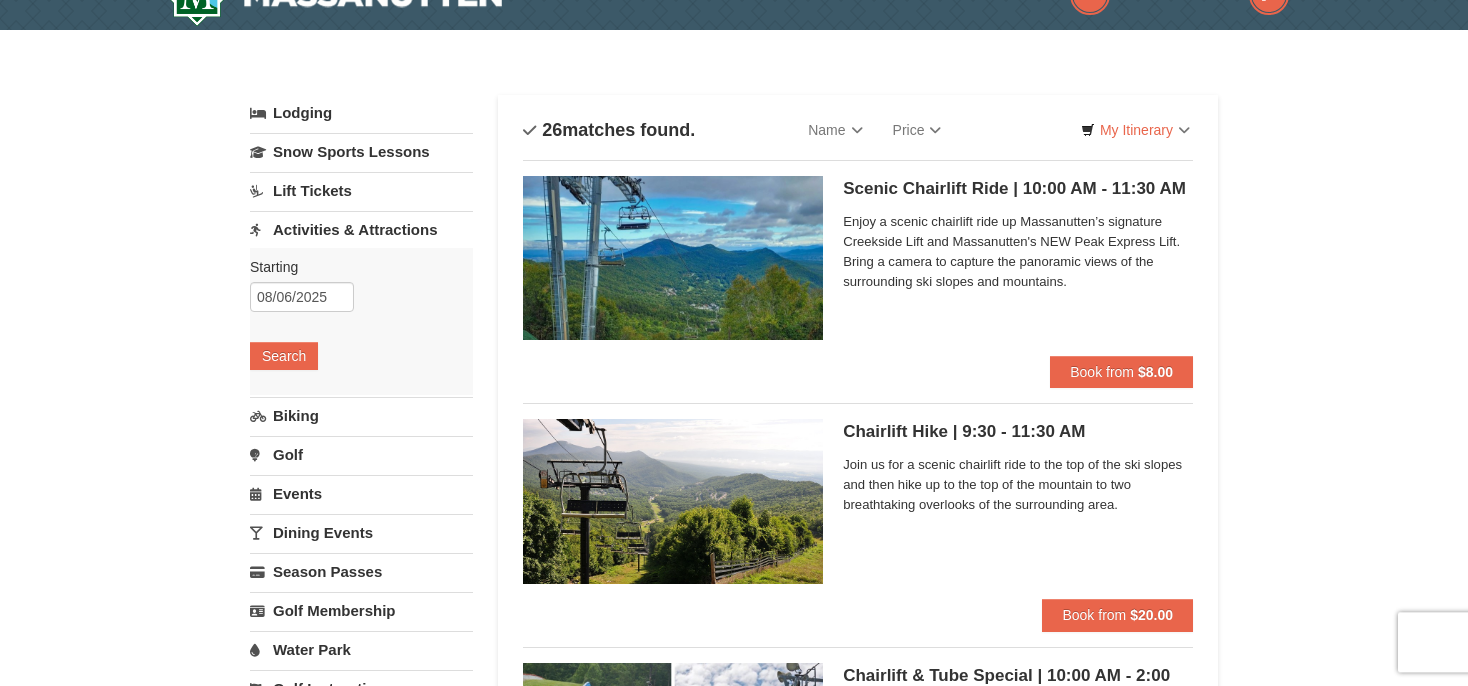 scroll, scrollTop: 0, scrollLeft: 0, axis: both 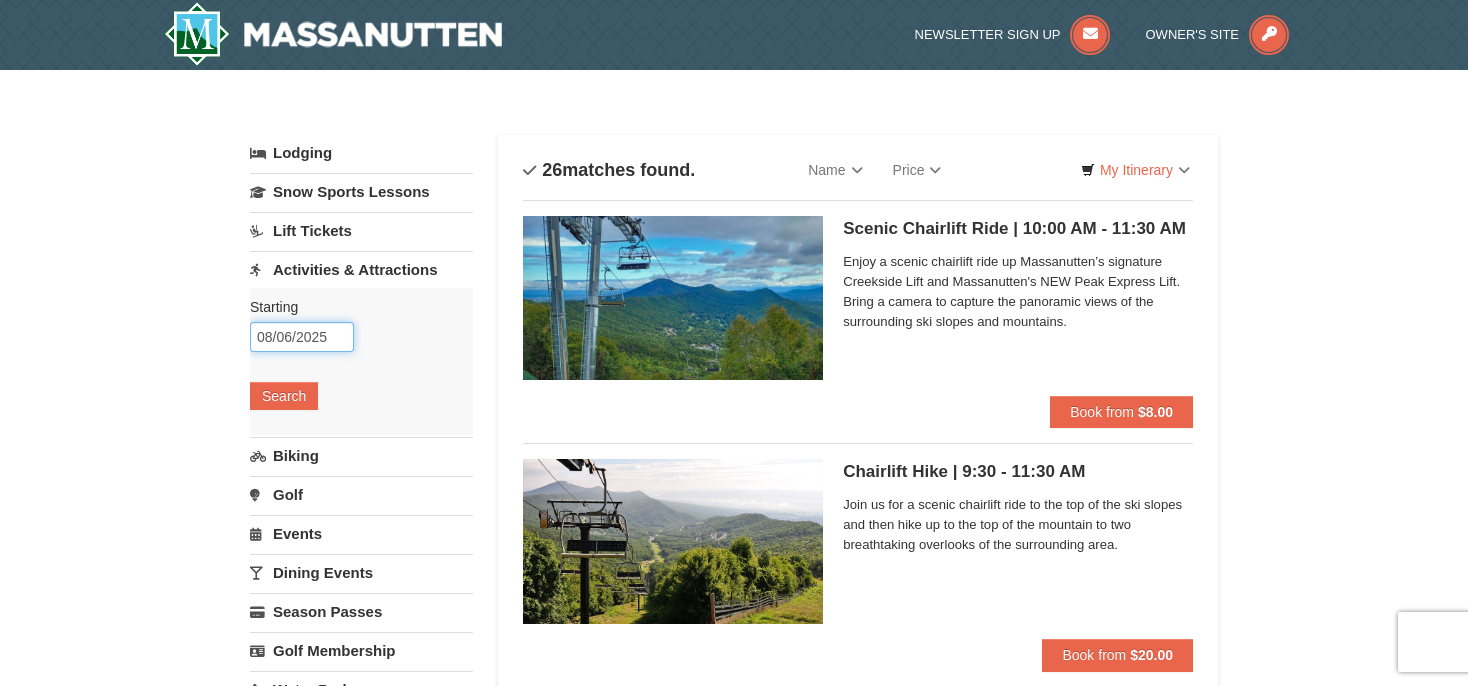 click on "08/06/2025" at bounding box center (302, 337) 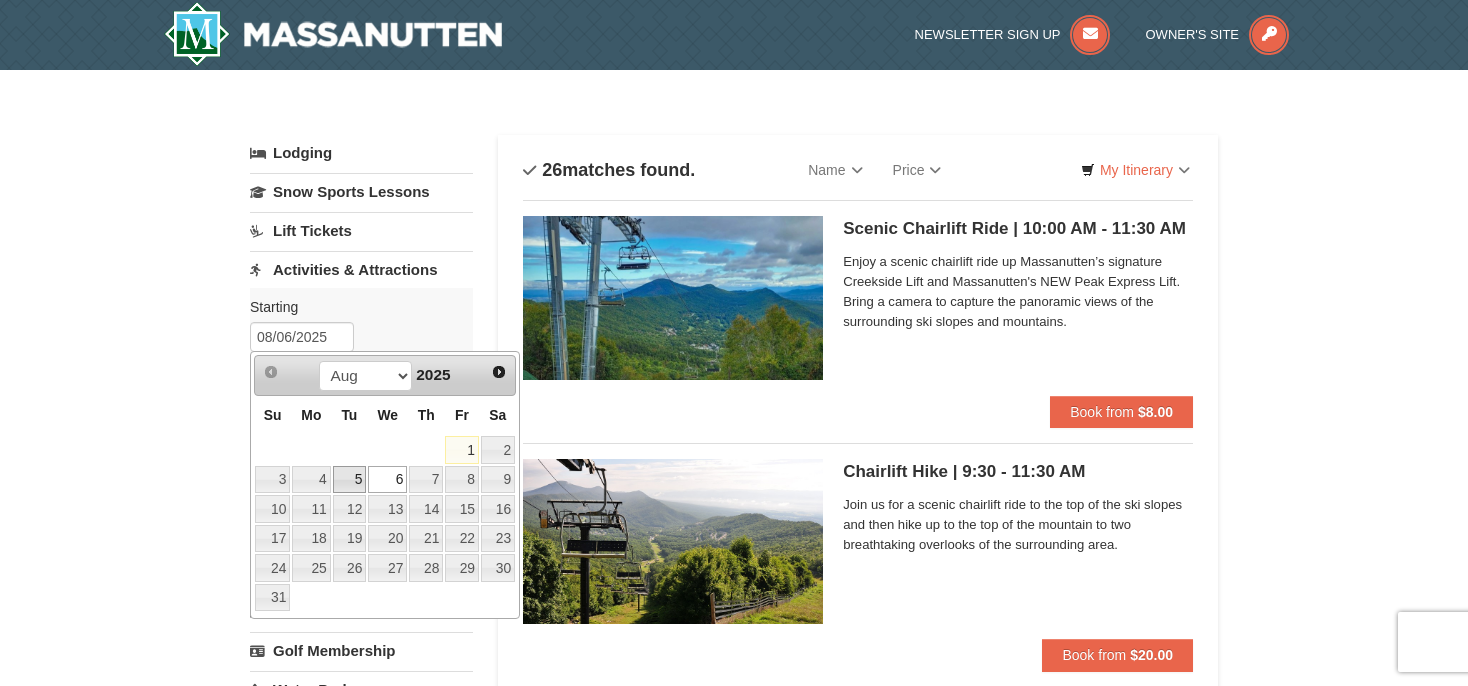 click on "5" at bounding box center (350, 480) 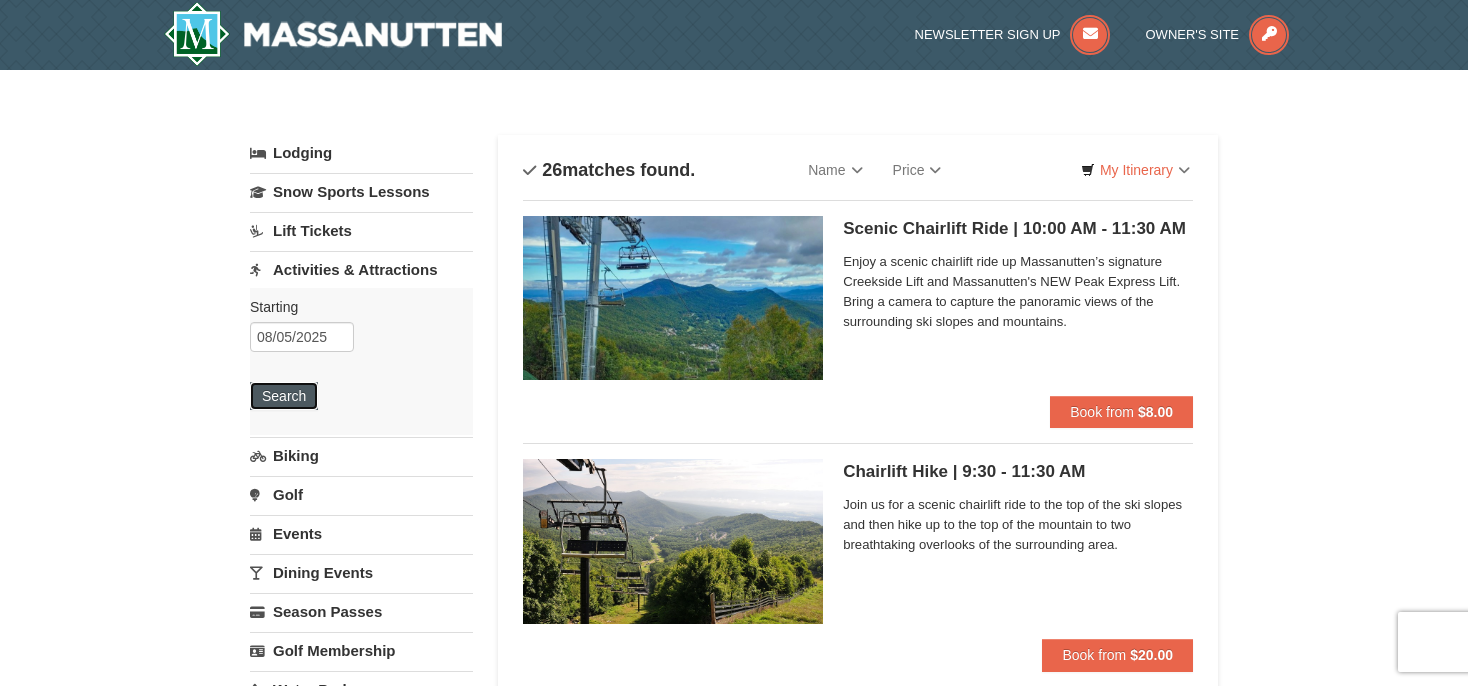 click on "Search" at bounding box center (284, 396) 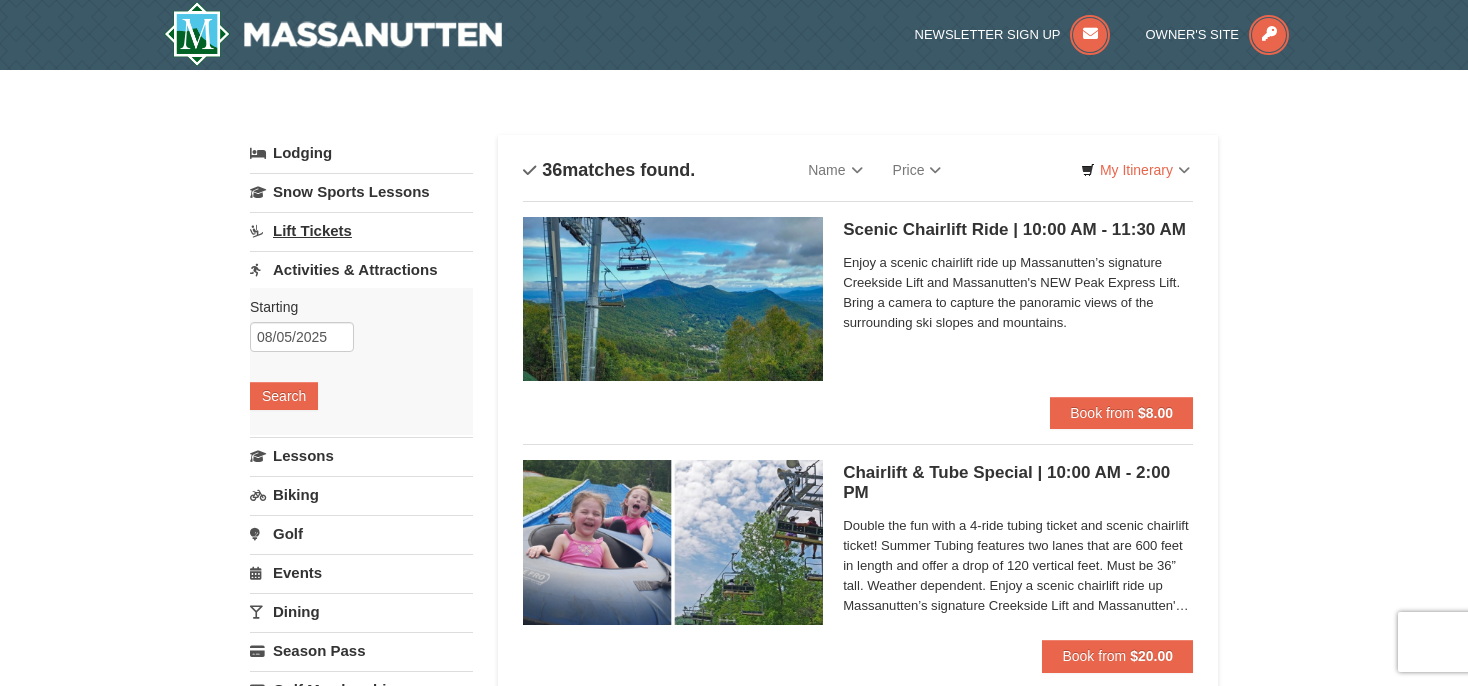 scroll, scrollTop: 0, scrollLeft: 0, axis: both 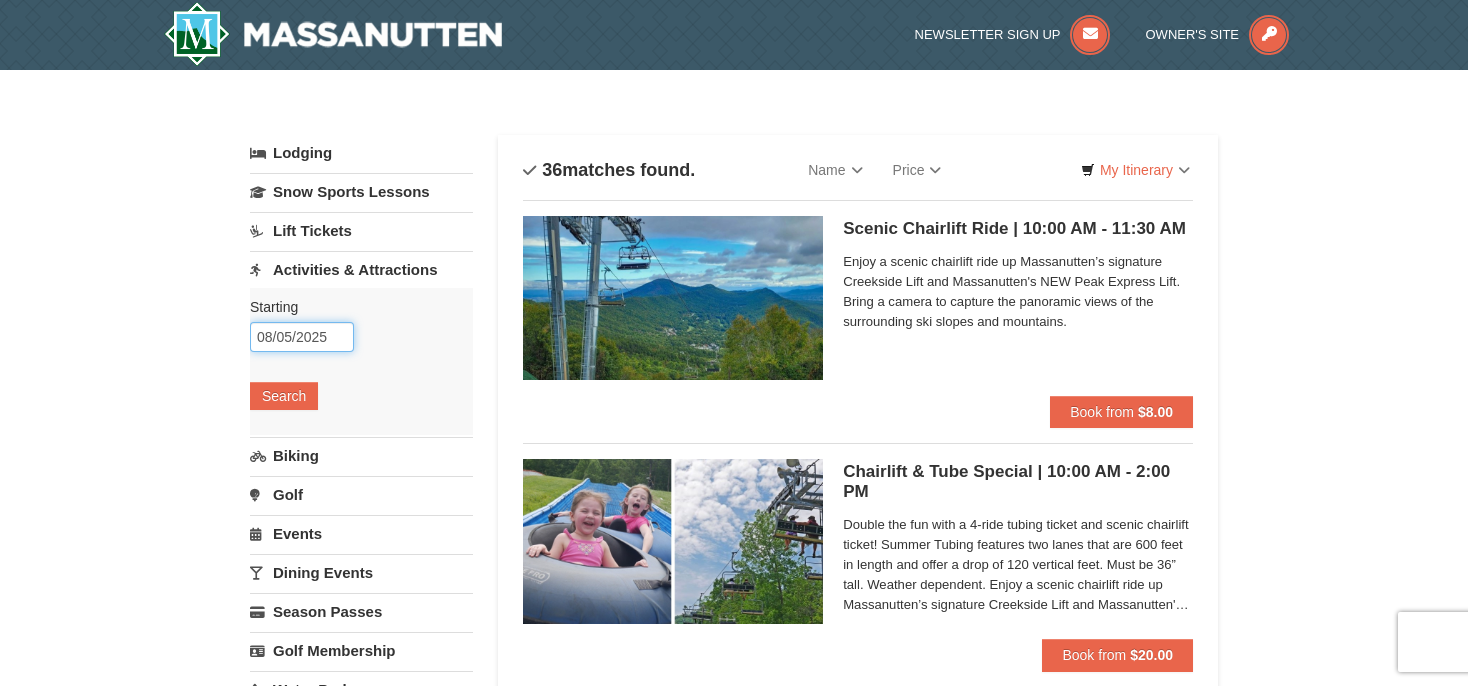 click on "08/05/2025" at bounding box center (302, 337) 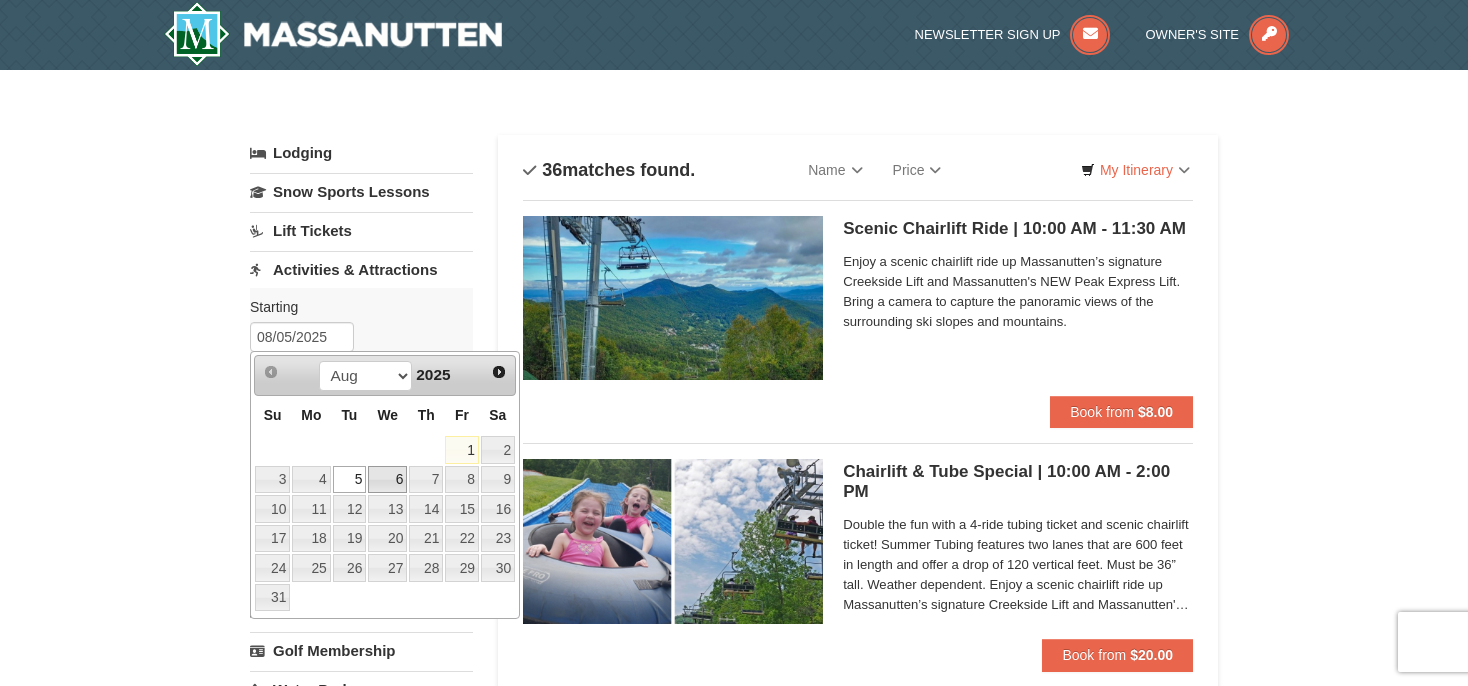 click on "6" at bounding box center [387, 480] 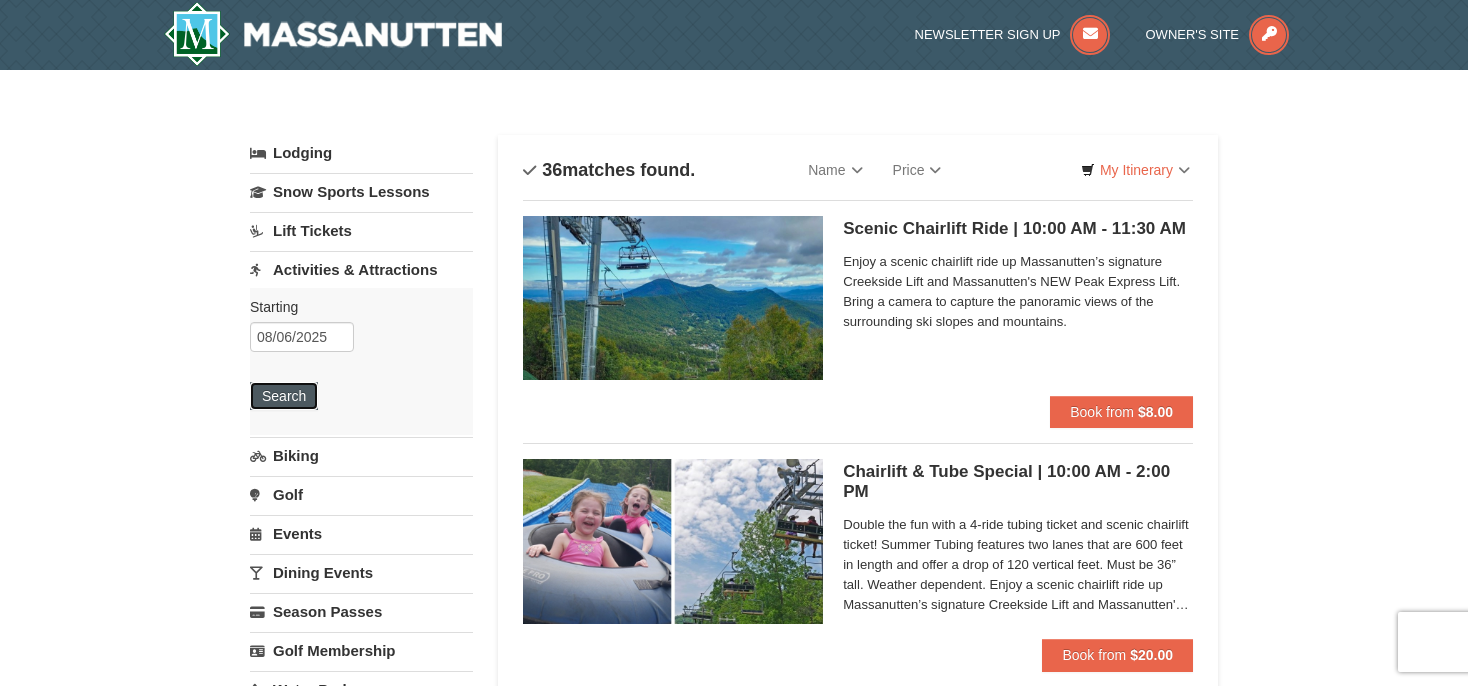click on "Search" at bounding box center (284, 396) 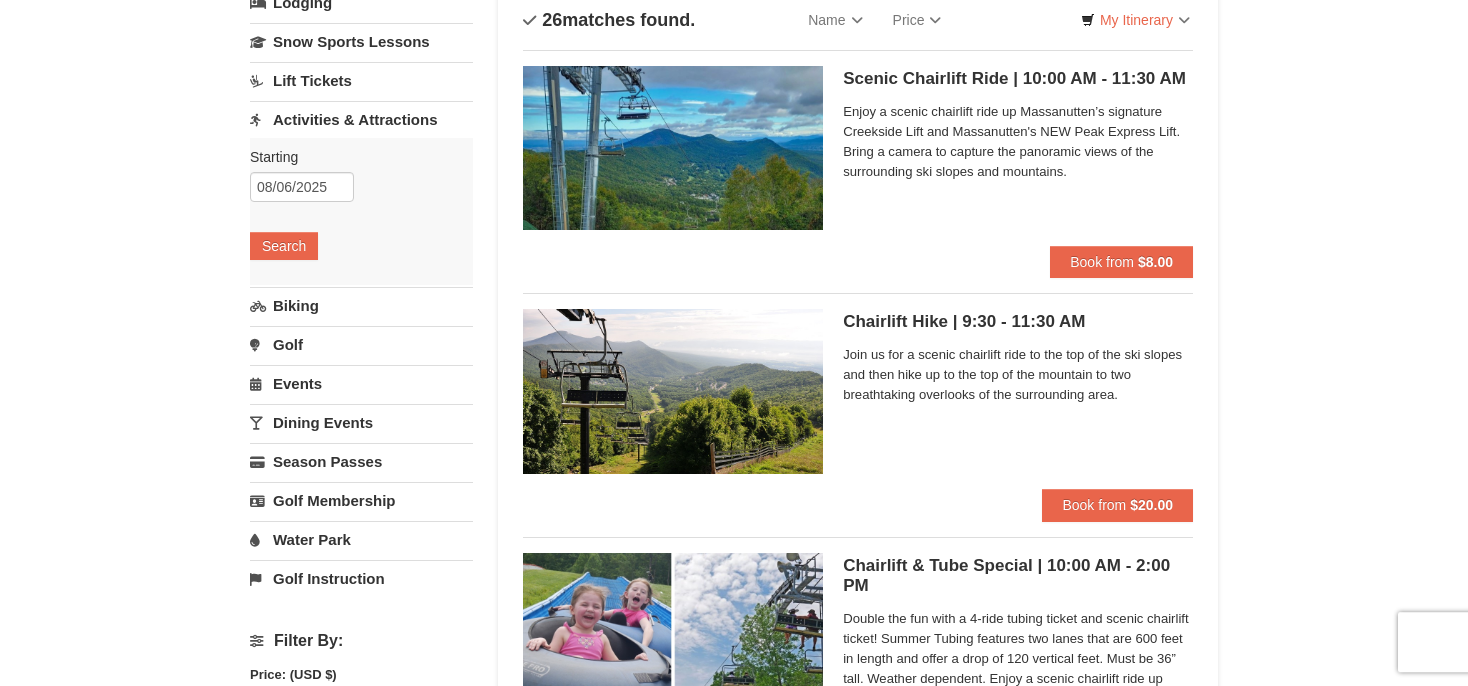 scroll, scrollTop: 0, scrollLeft: 0, axis: both 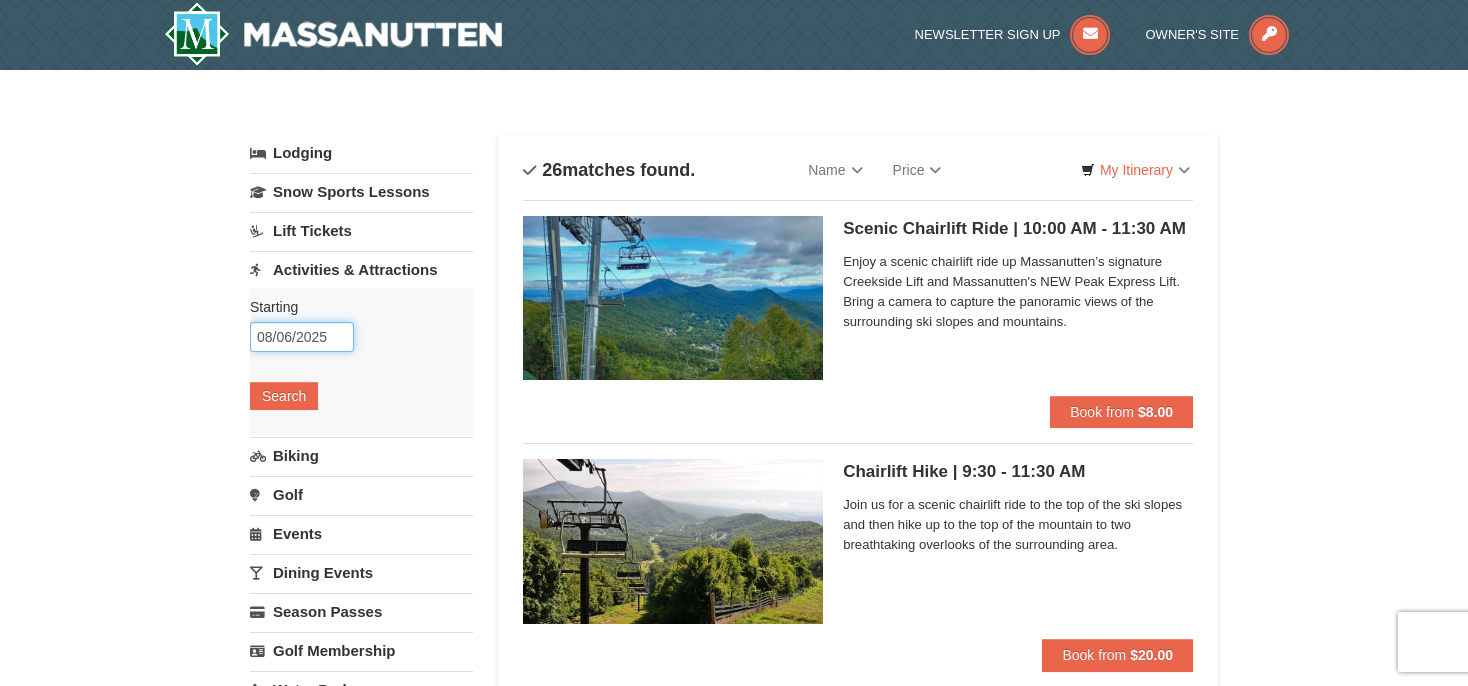 click on "08/06/2025" at bounding box center [302, 337] 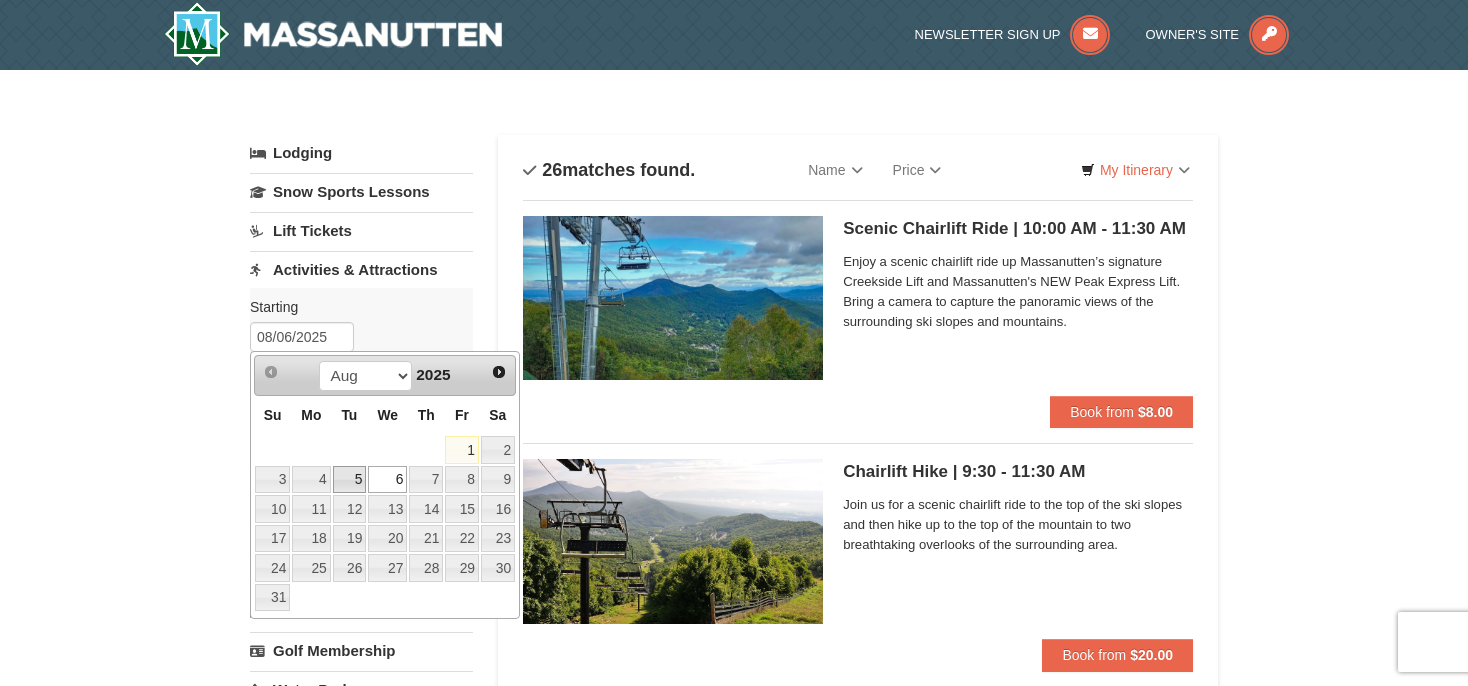 click on "5" at bounding box center (350, 480) 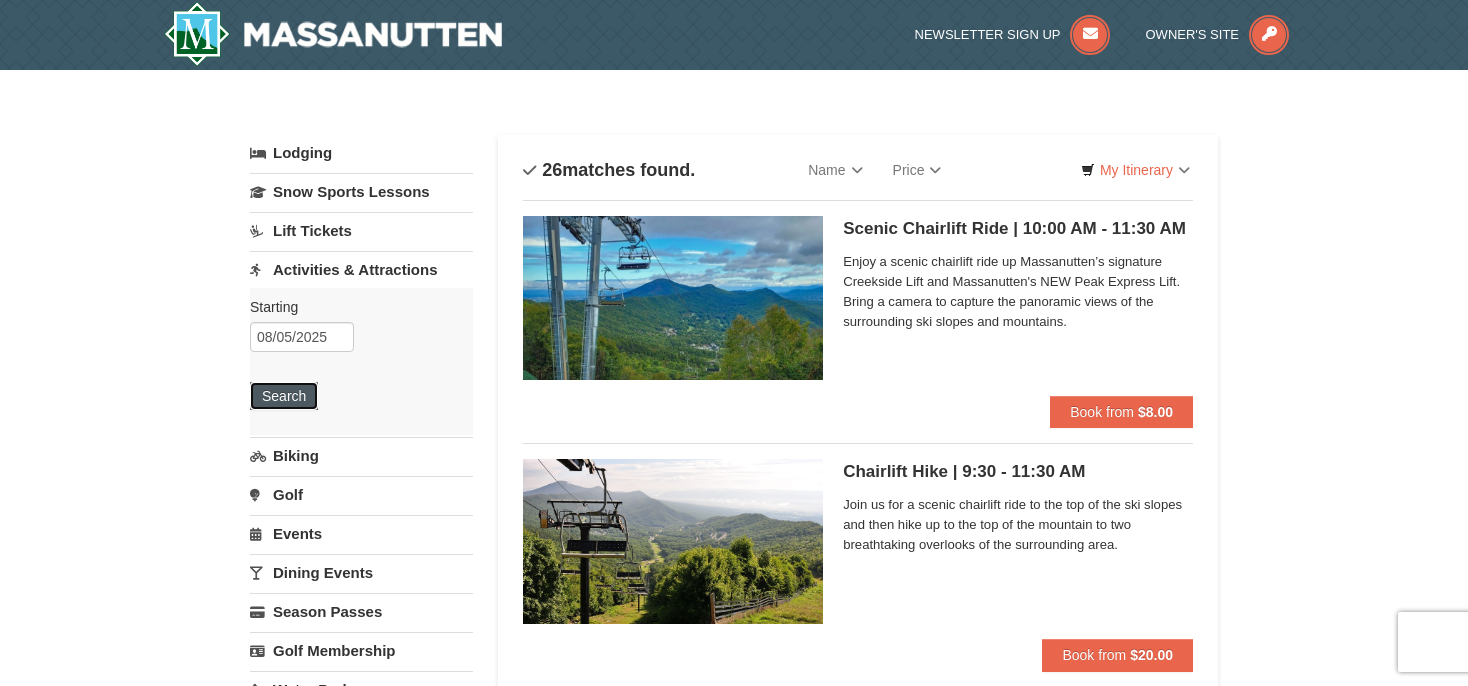 click on "Search" at bounding box center [284, 396] 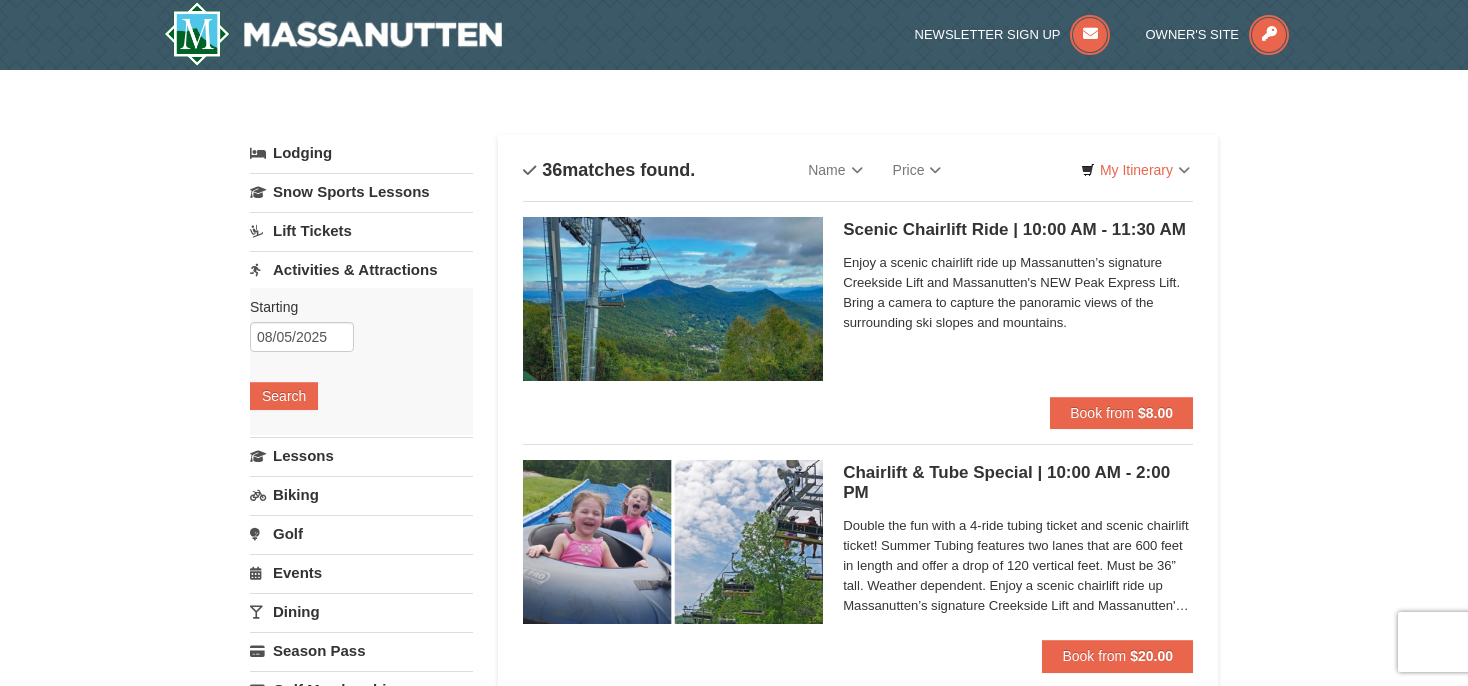 scroll, scrollTop: 0, scrollLeft: 0, axis: both 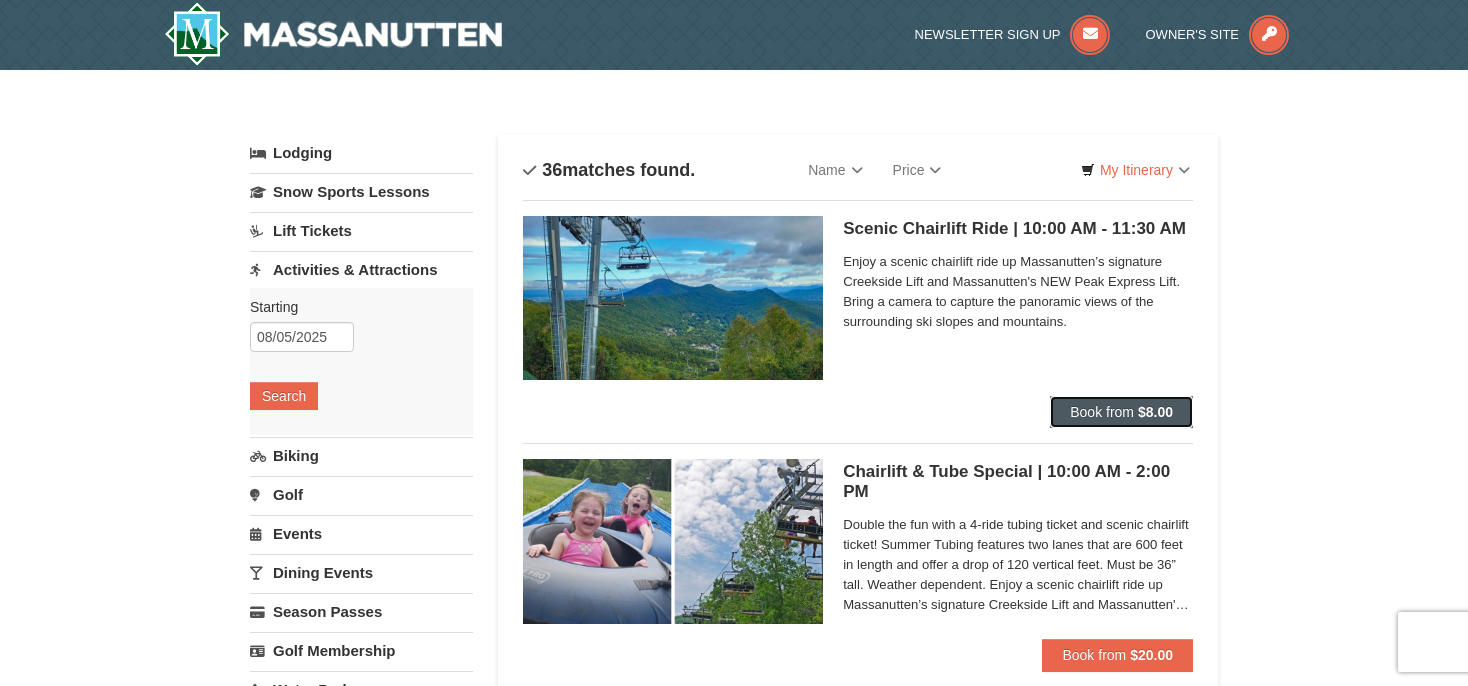 click on "Book from" at bounding box center [1102, 412] 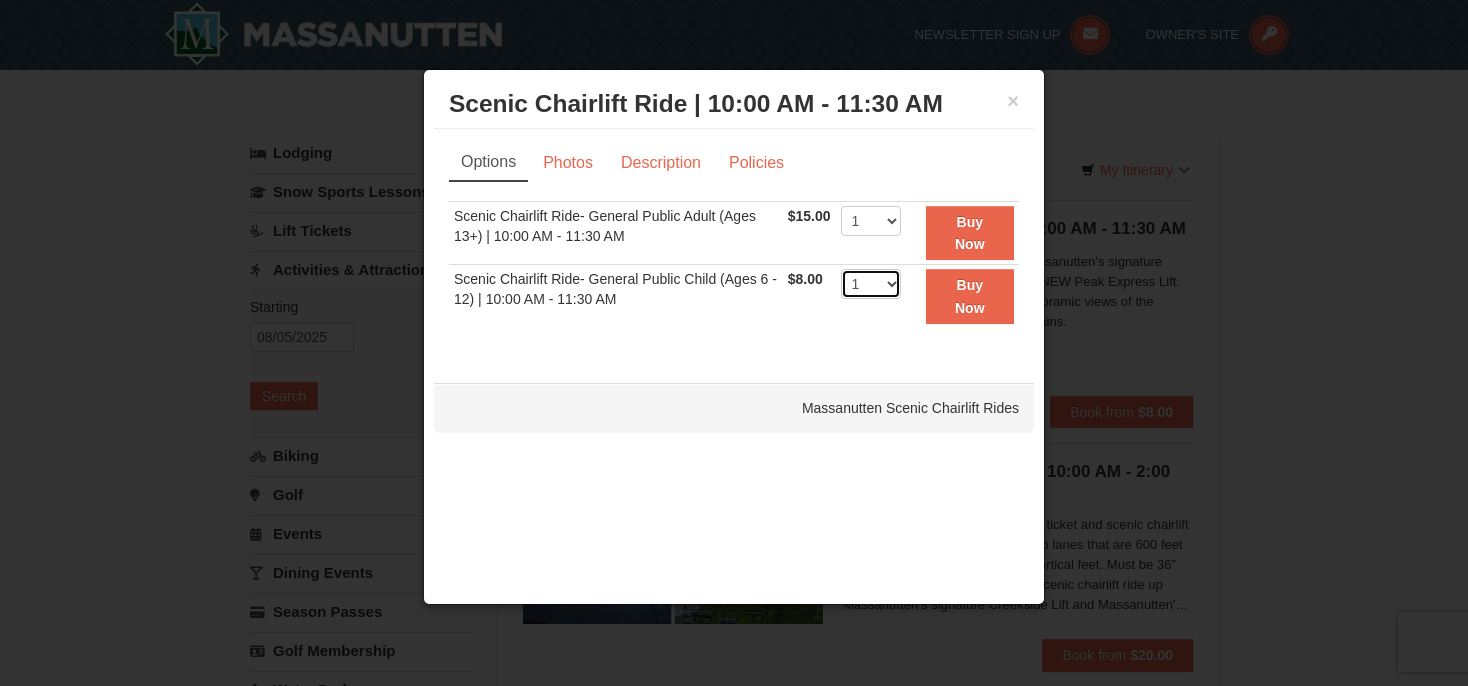 click on "1
2
3
4
5
6
7
8
9
10
11
12
13
14
15
16
17
18
19
20
21 22" at bounding box center [871, 284] 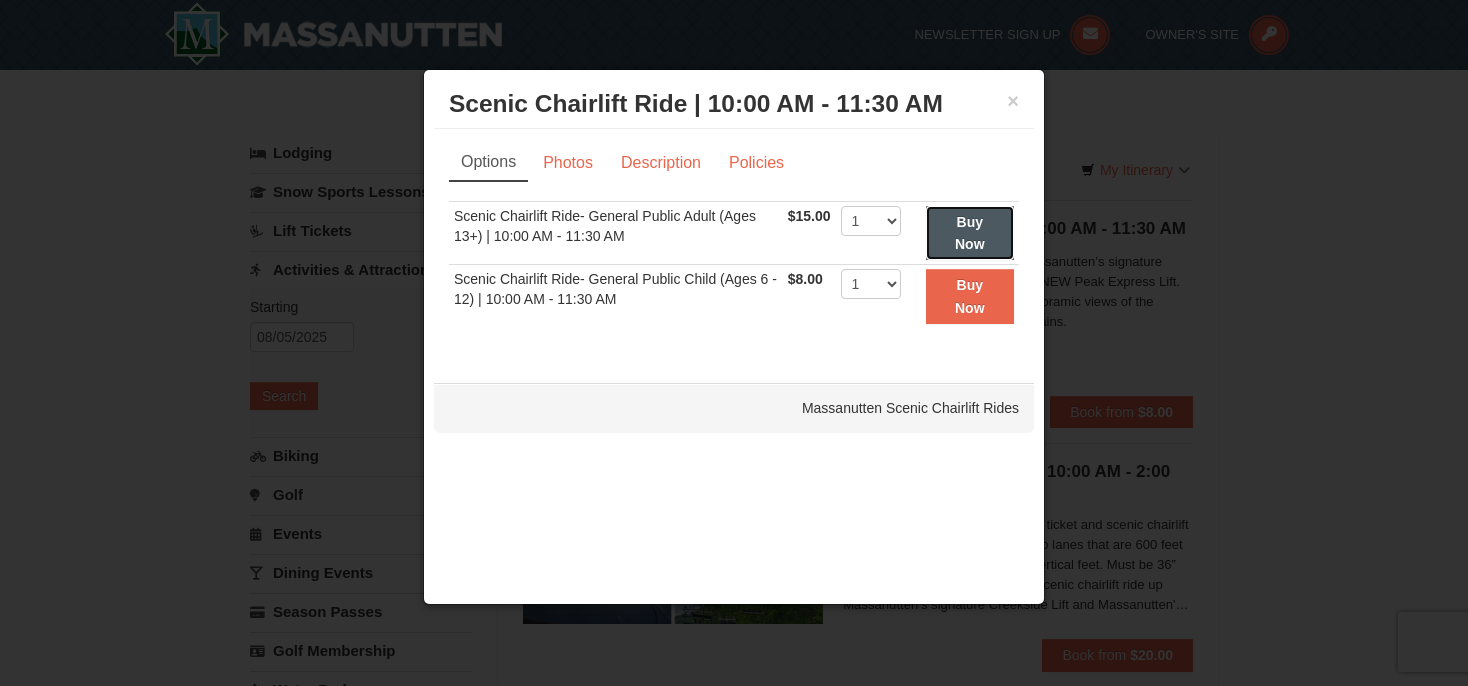 click on "Buy Now" at bounding box center (970, 233) 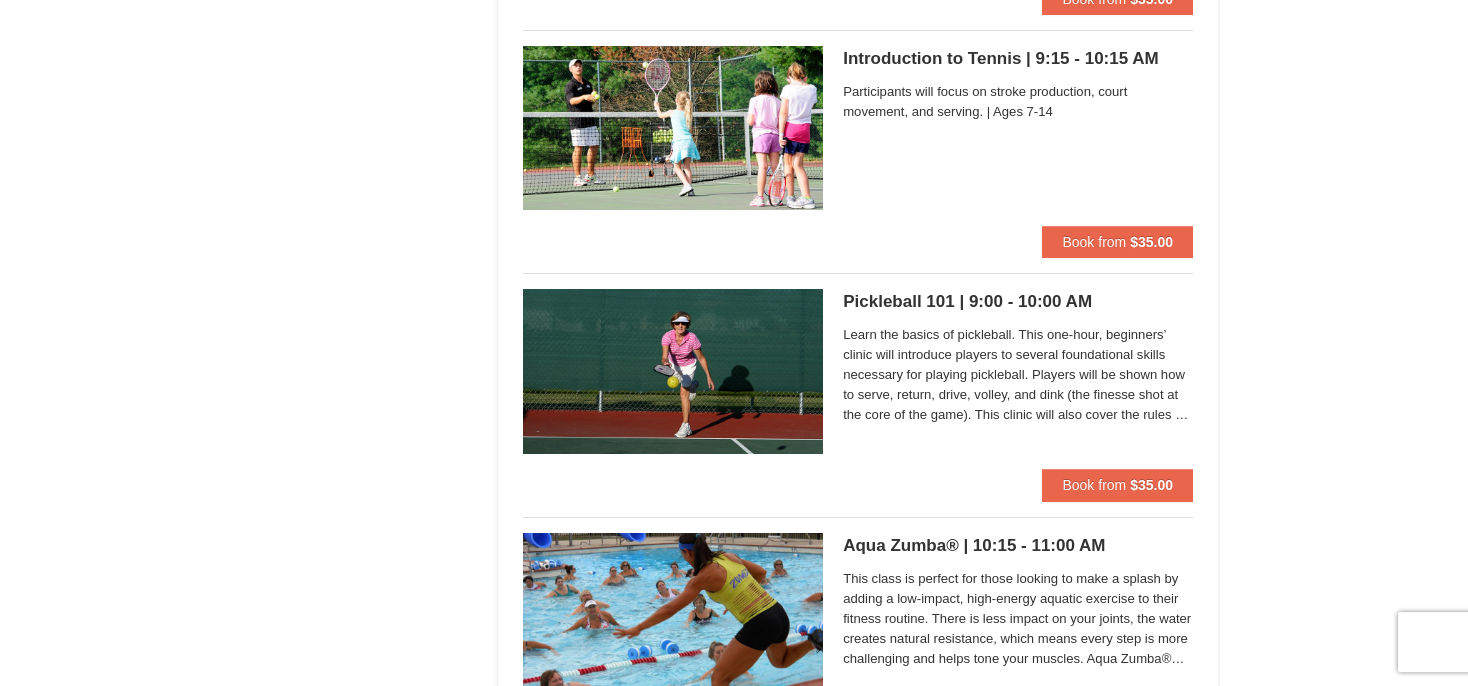 scroll, scrollTop: 4440, scrollLeft: 0, axis: vertical 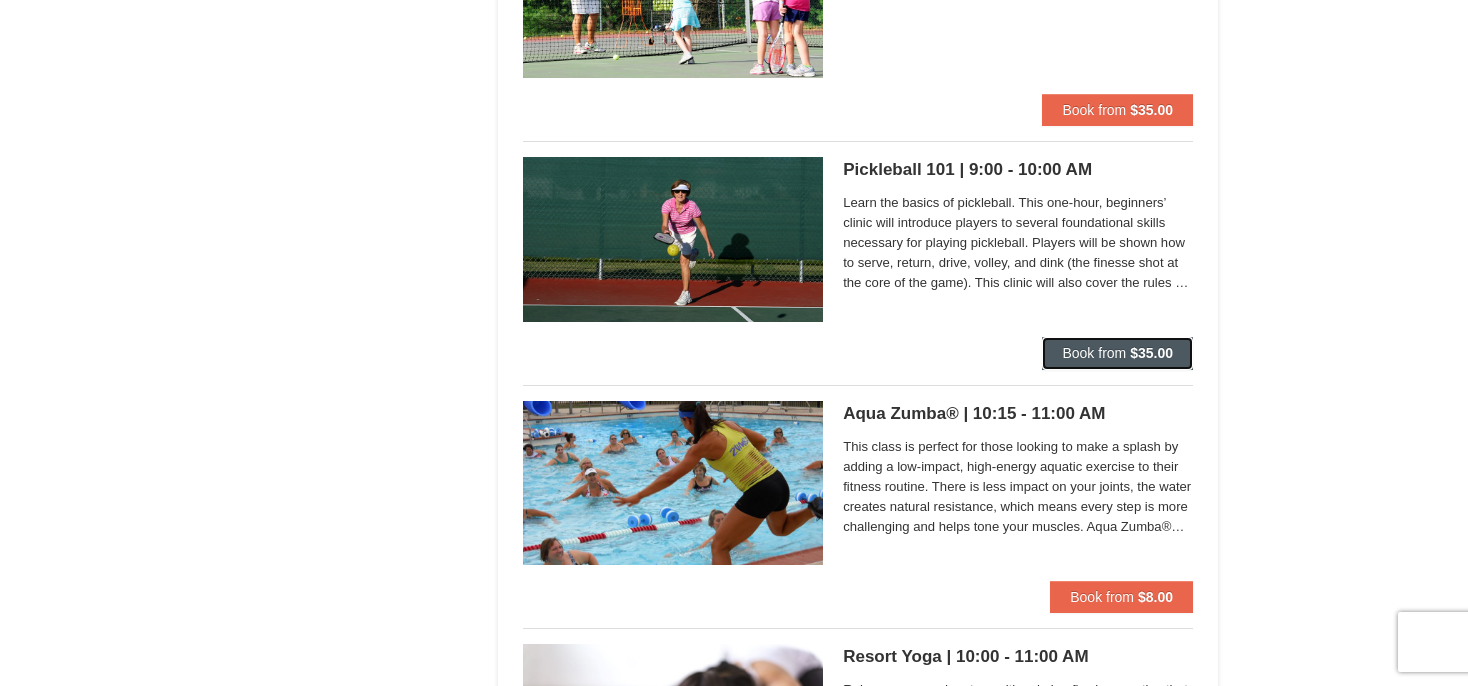click on "Book from" at bounding box center [1094, 353] 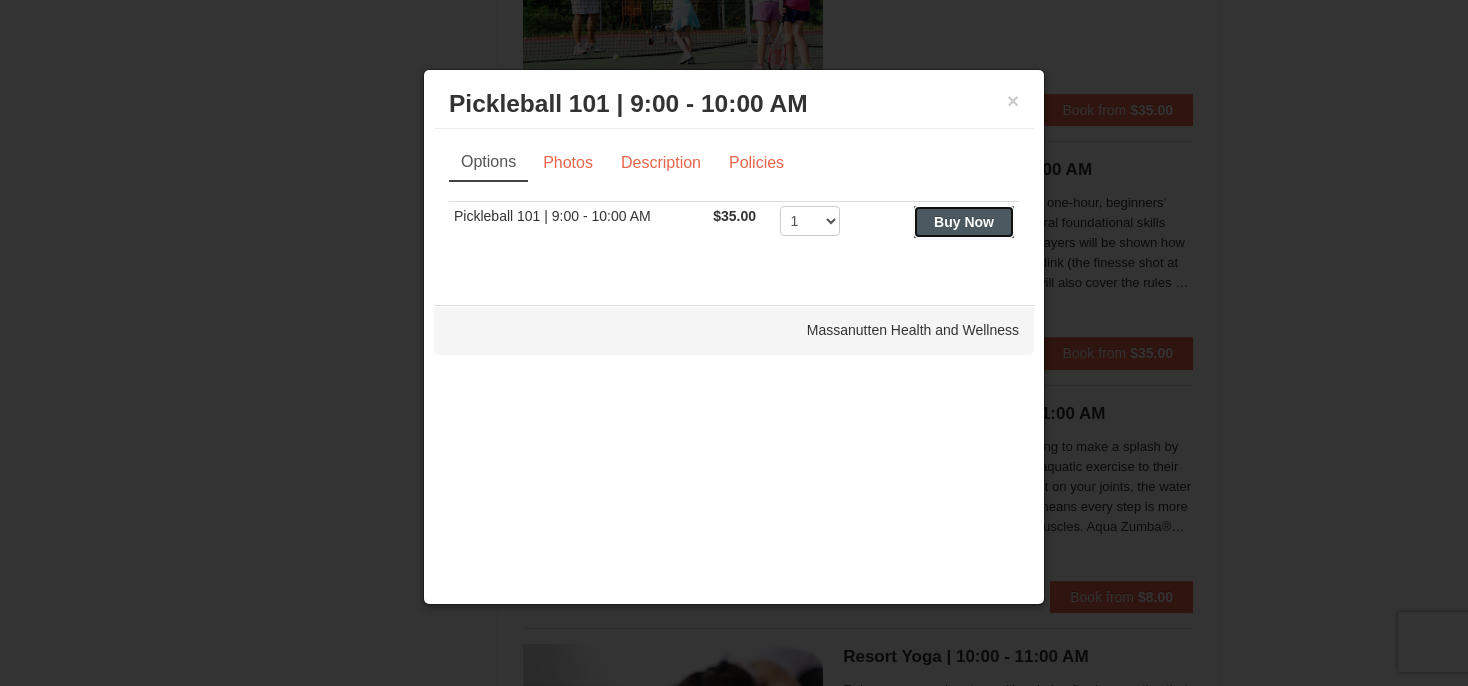 click on "Buy Now" at bounding box center (964, 222) 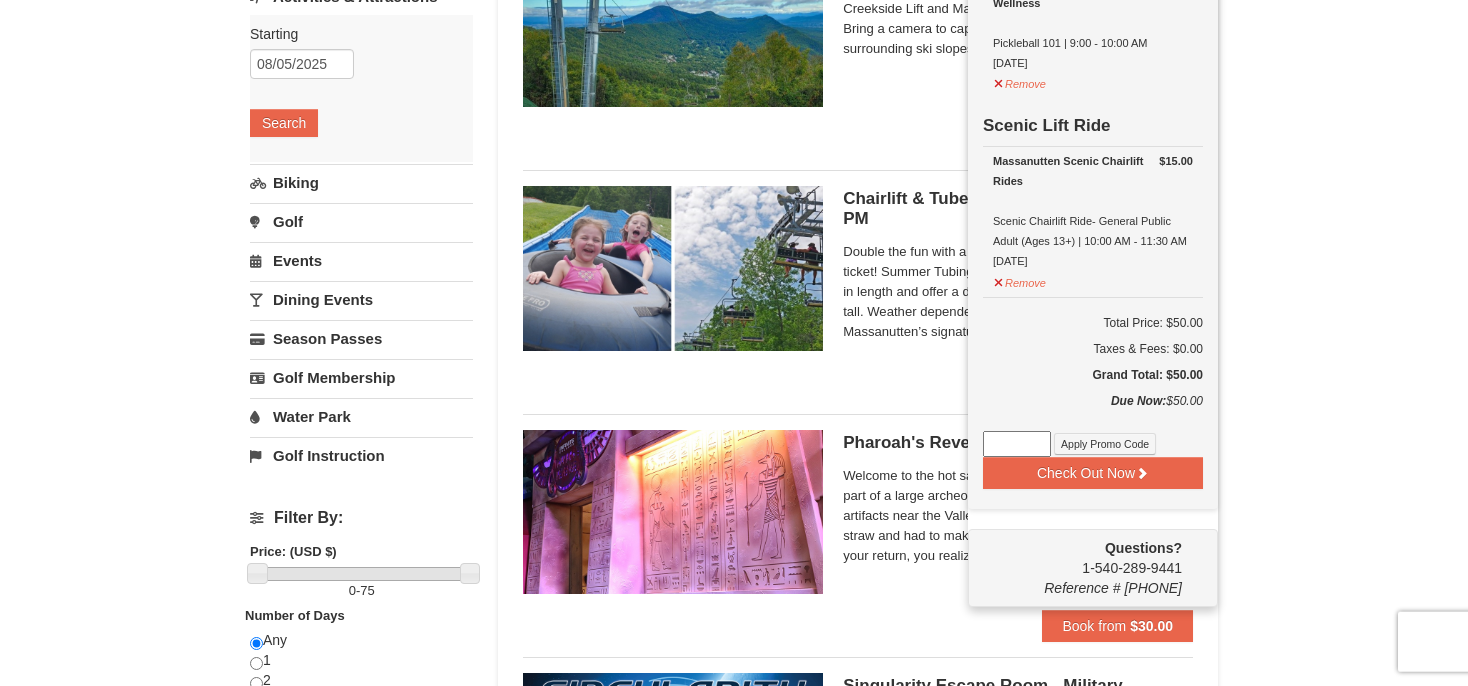 scroll, scrollTop: 322, scrollLeft: 0, axis: vertical 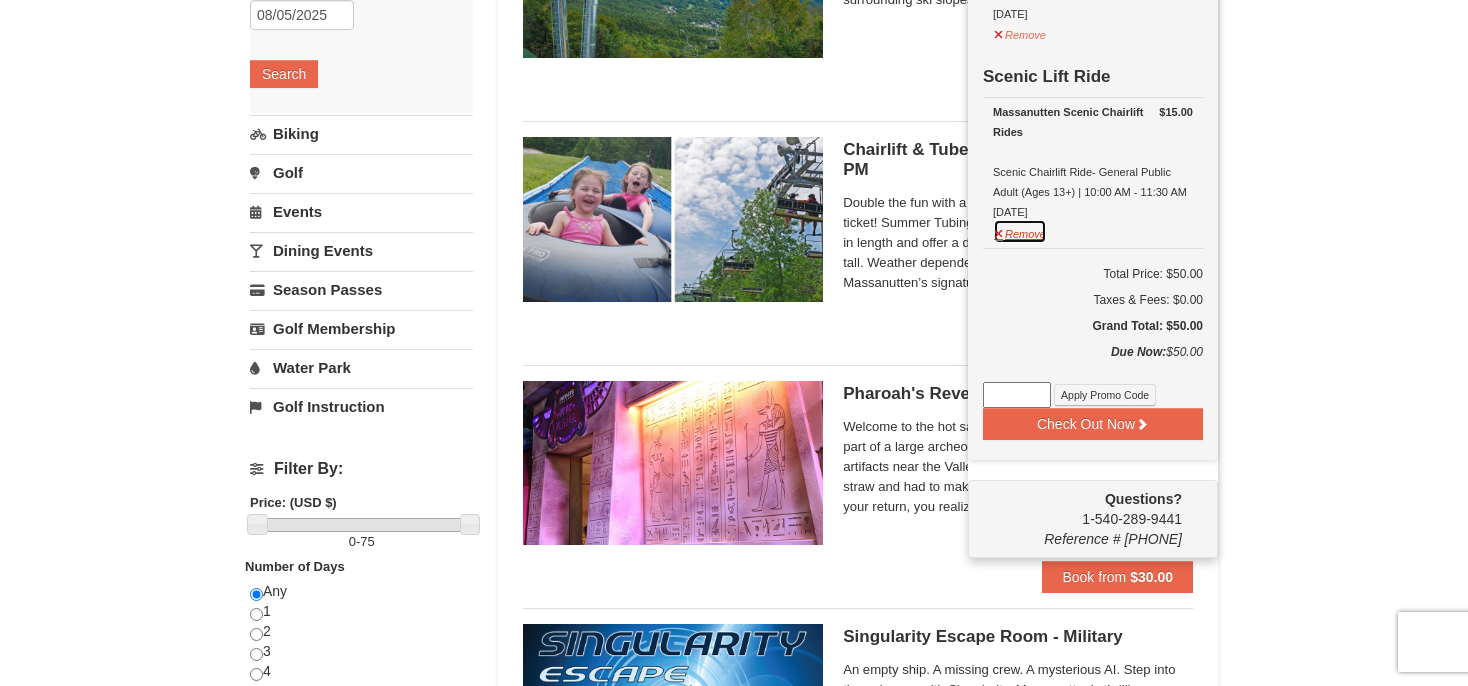 click on "Remove" at bounding box center [1020, 231] 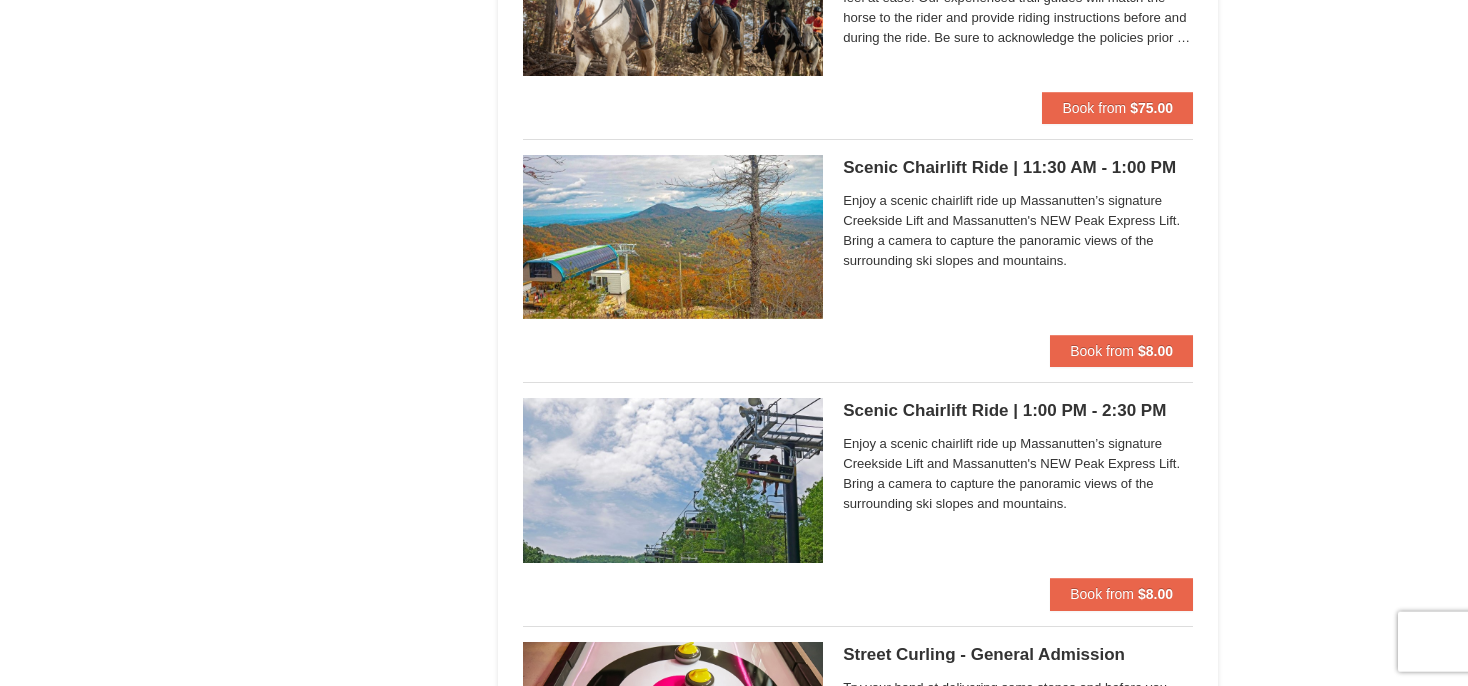 scroll, scrollTop: 2540, scrollLeft: 0, axis: vertical 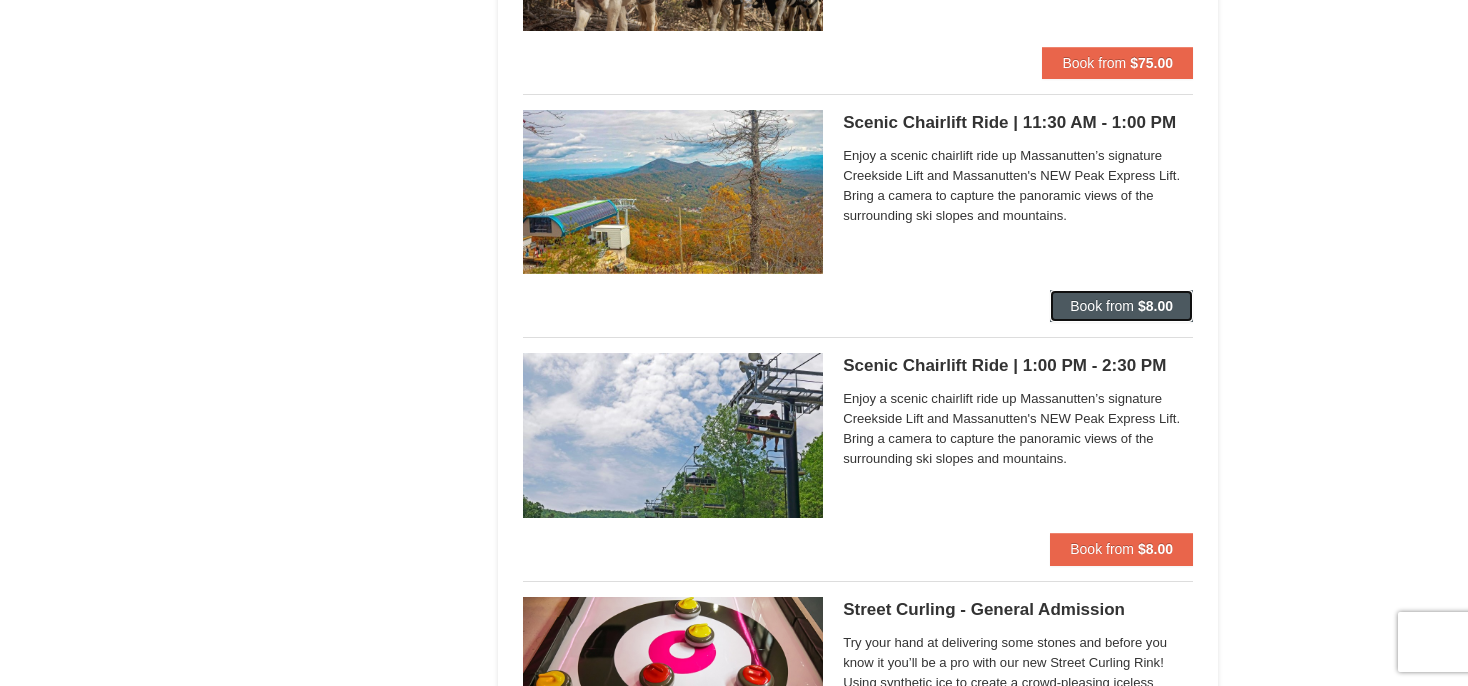 click on "Book from" at bounding box center (1102, 306) 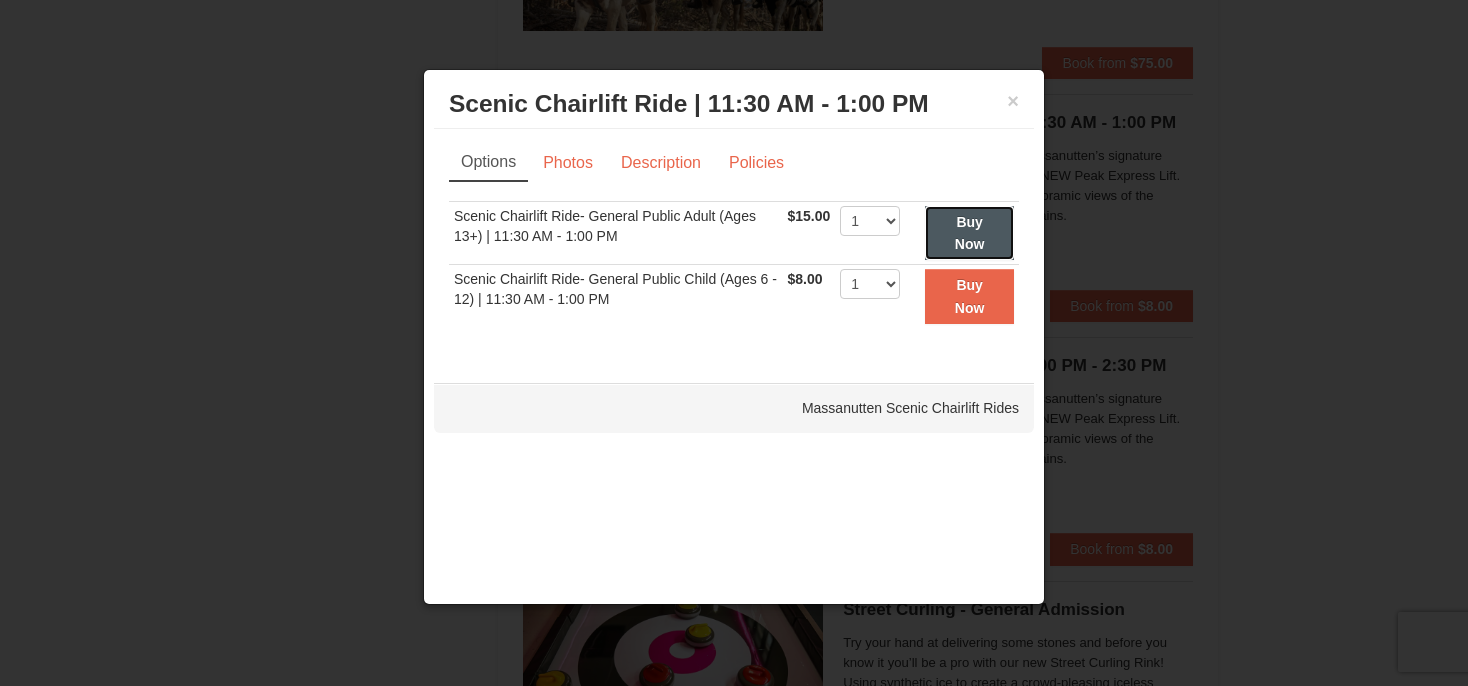 click on "Buy Now" at bounding box center [969, 233] 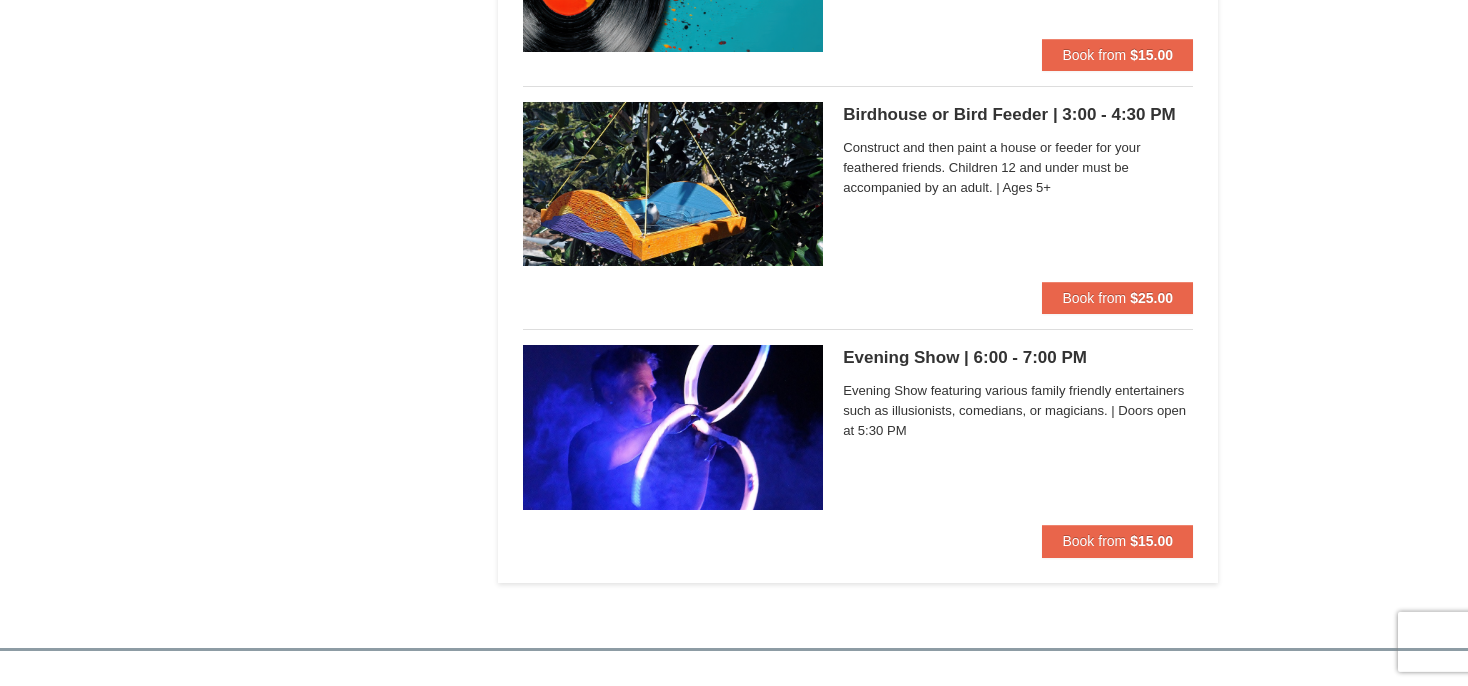 scroll, scrollTop: 8454, scrollLeft: 0, axis: vertical 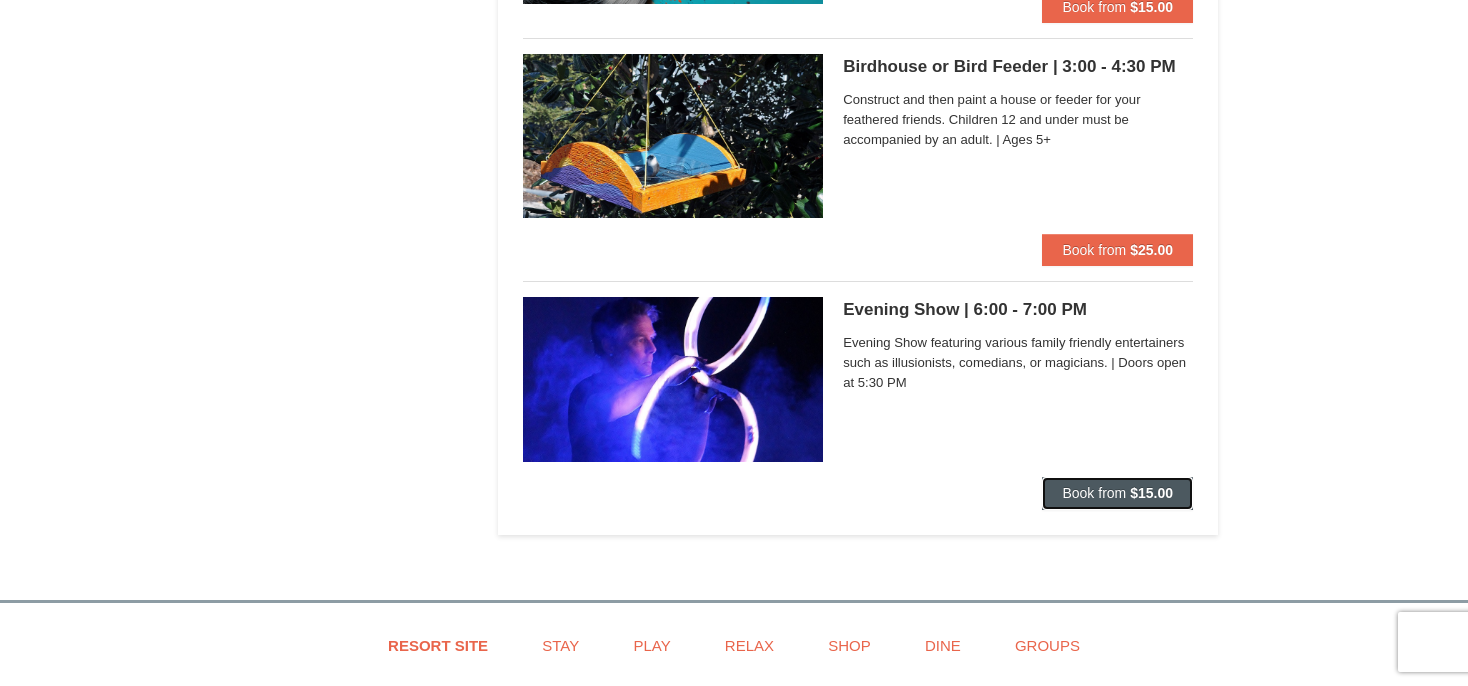 click on "Book from" at bounding box center [1094, 493] 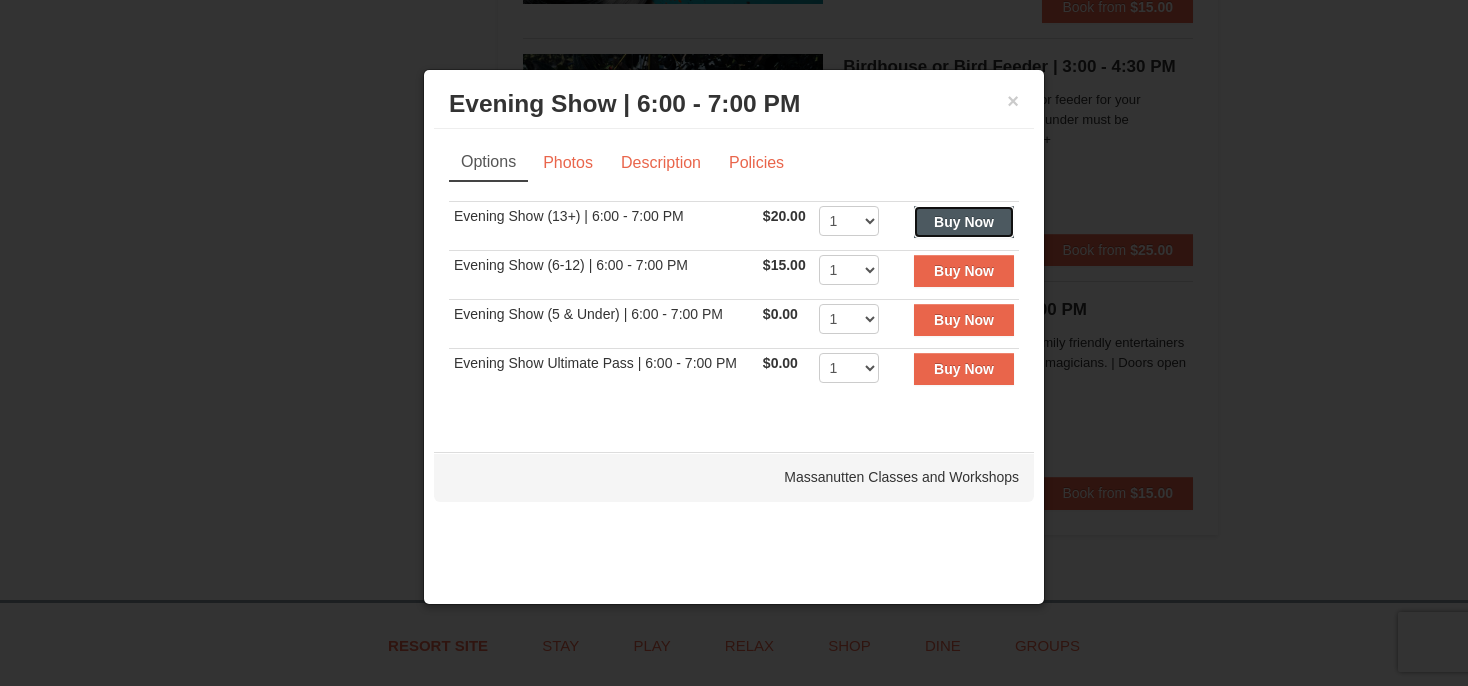 click on "Buy Now" at bounding box center [964, 222] 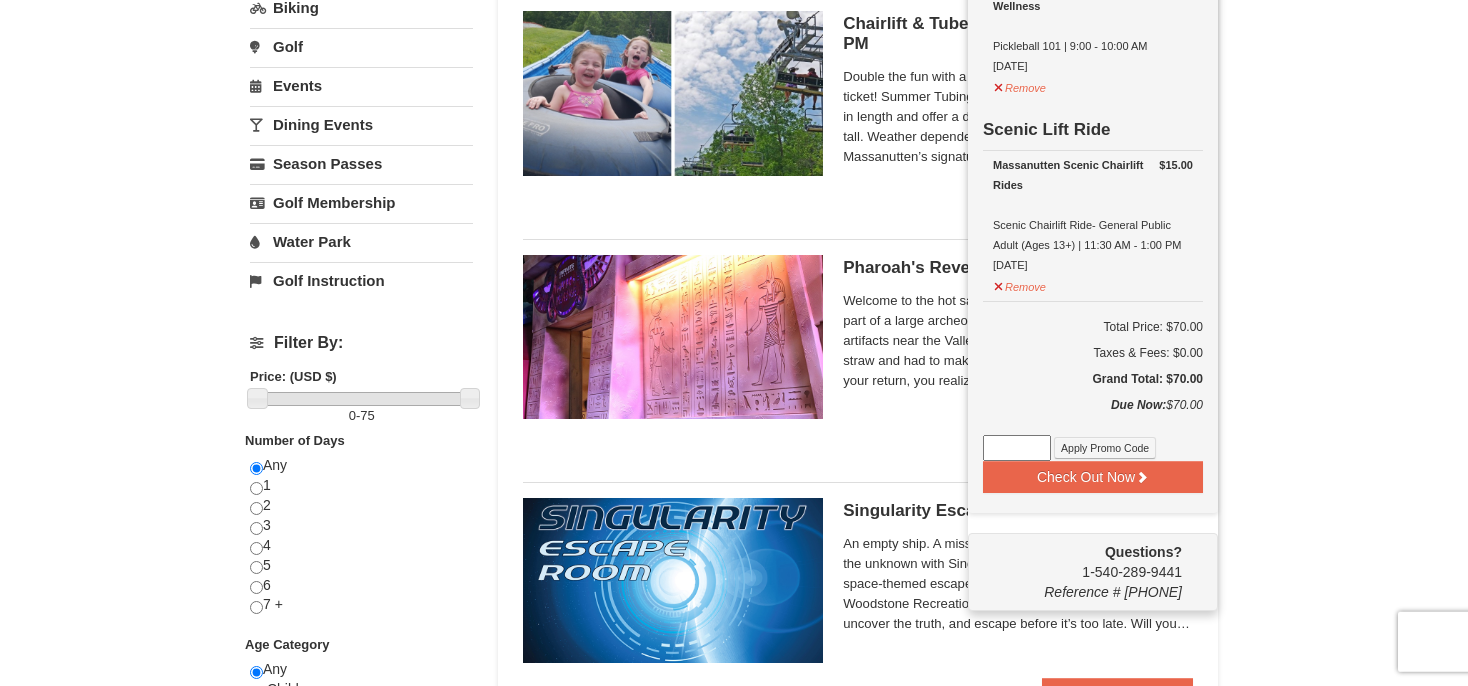 scroll, scrollTop: 534, scrollLeft: 0, axis: vertical 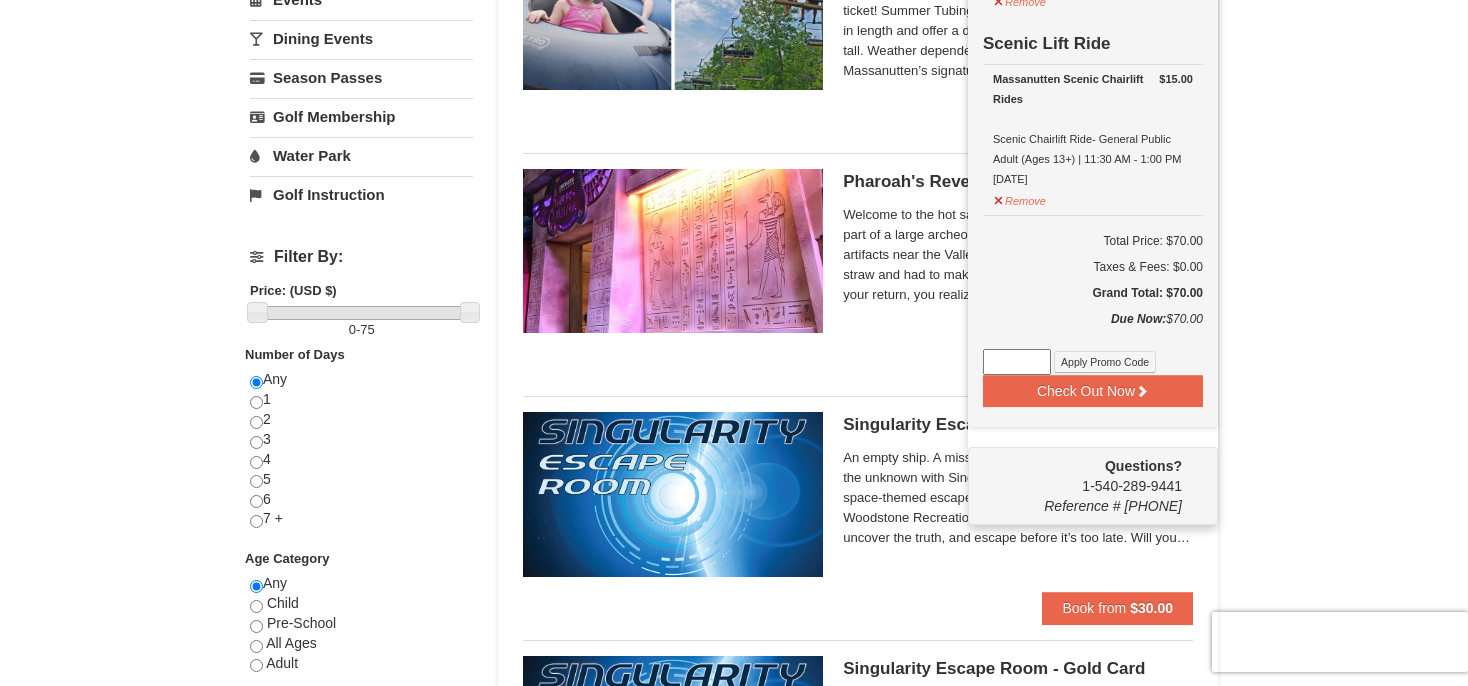 click on "×
Categories
List
Filter
My Itinerary (3)
Check Out Now
Classes & Workshops
$20.00
Massanutten Classes and Workshops
Evening Show (13+) | 6:00 - 7:00 PM
8/5/2025
Tennis $35.00" at bounding box center [734, 4018] 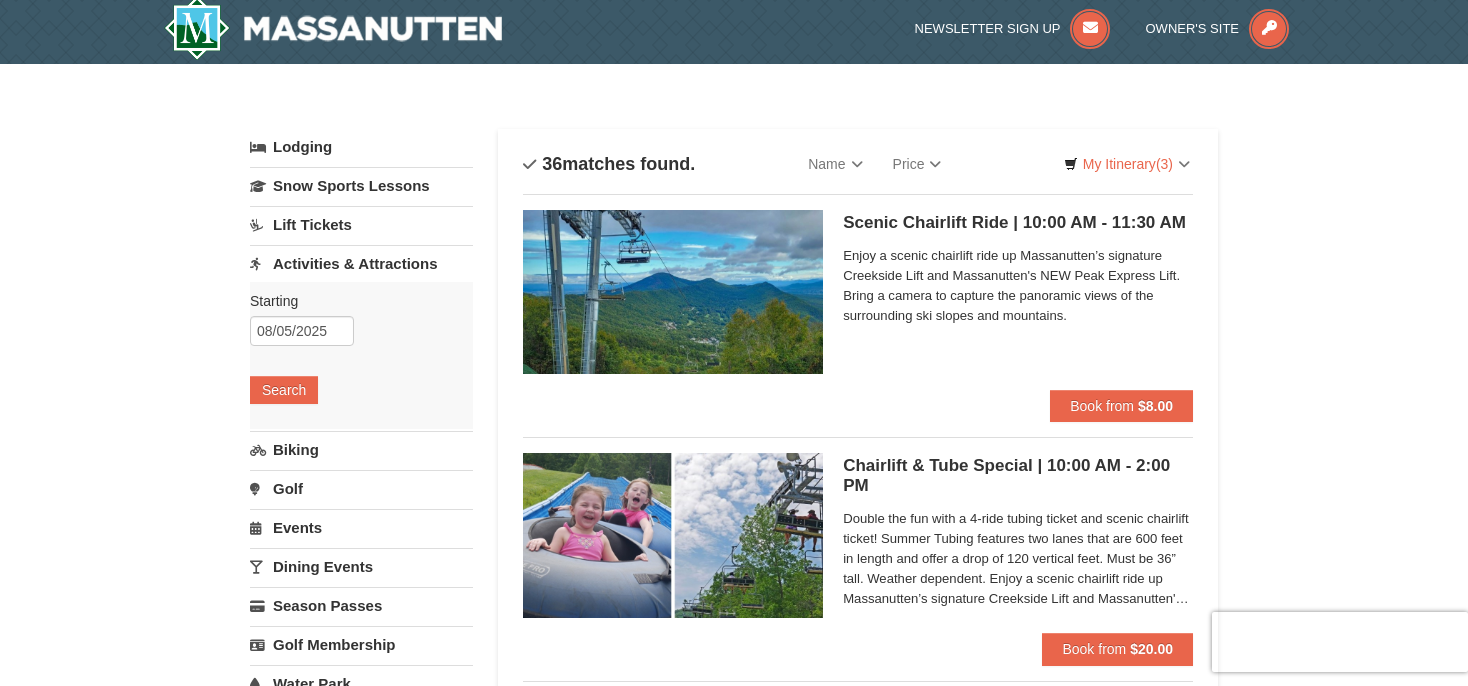 scroll, scrollTop: 0, scrollLeft: 0, axis: both 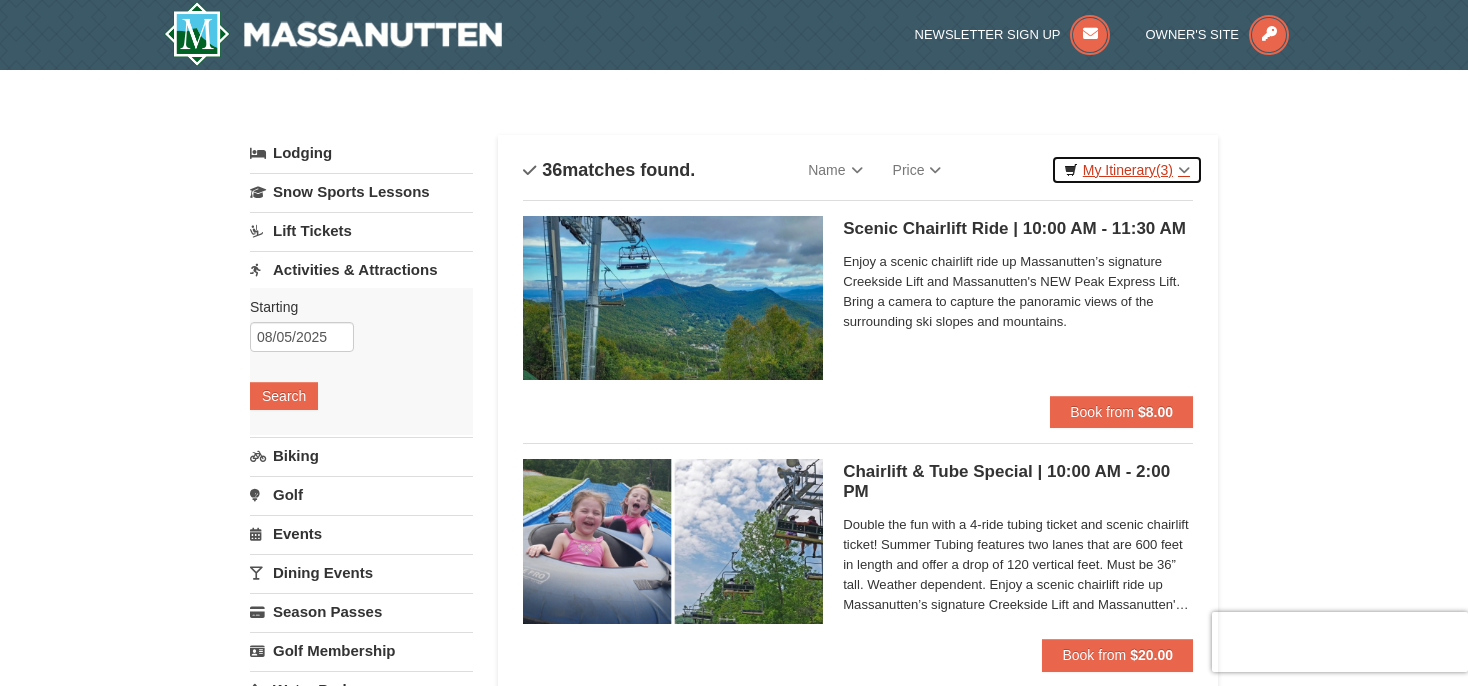 click on "My Itinerary (3)" at bounding box center (1127, 170) 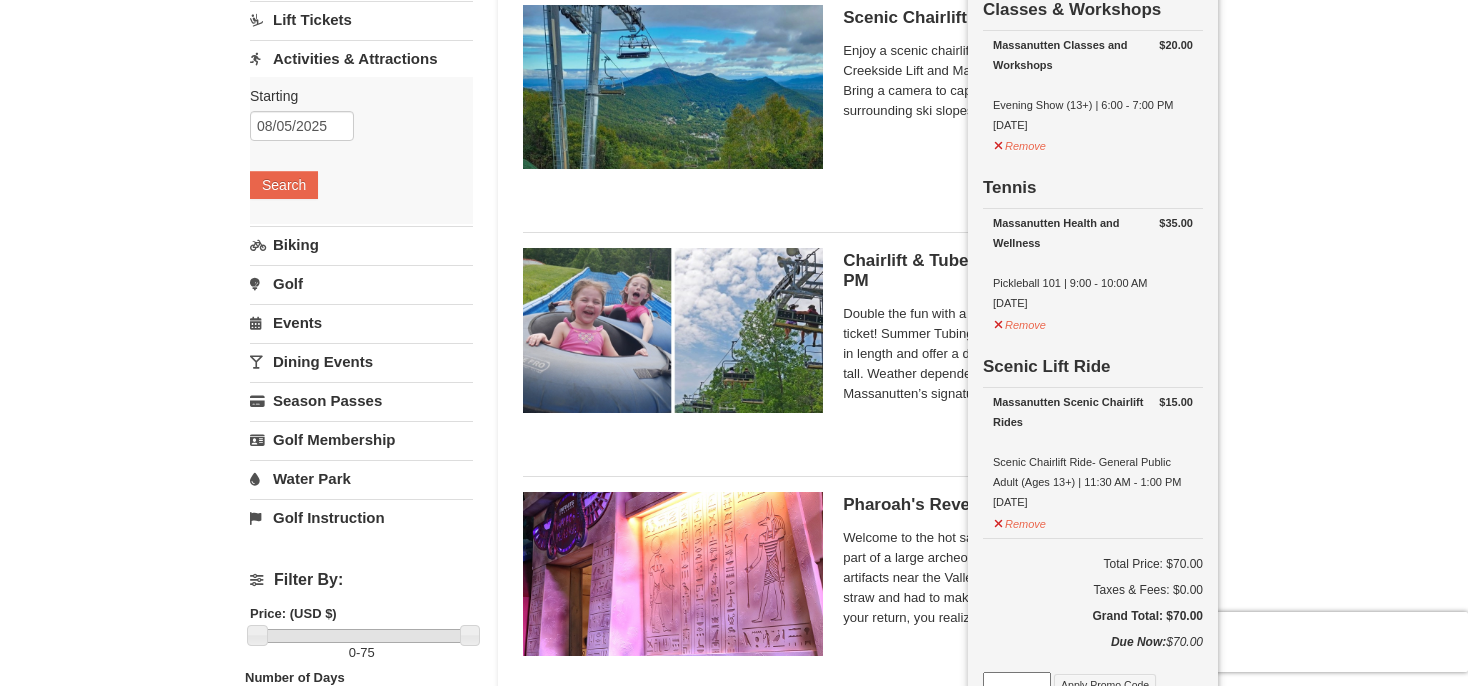 scroll, scrollTop: 0, scrollLeft: 0, axis: both 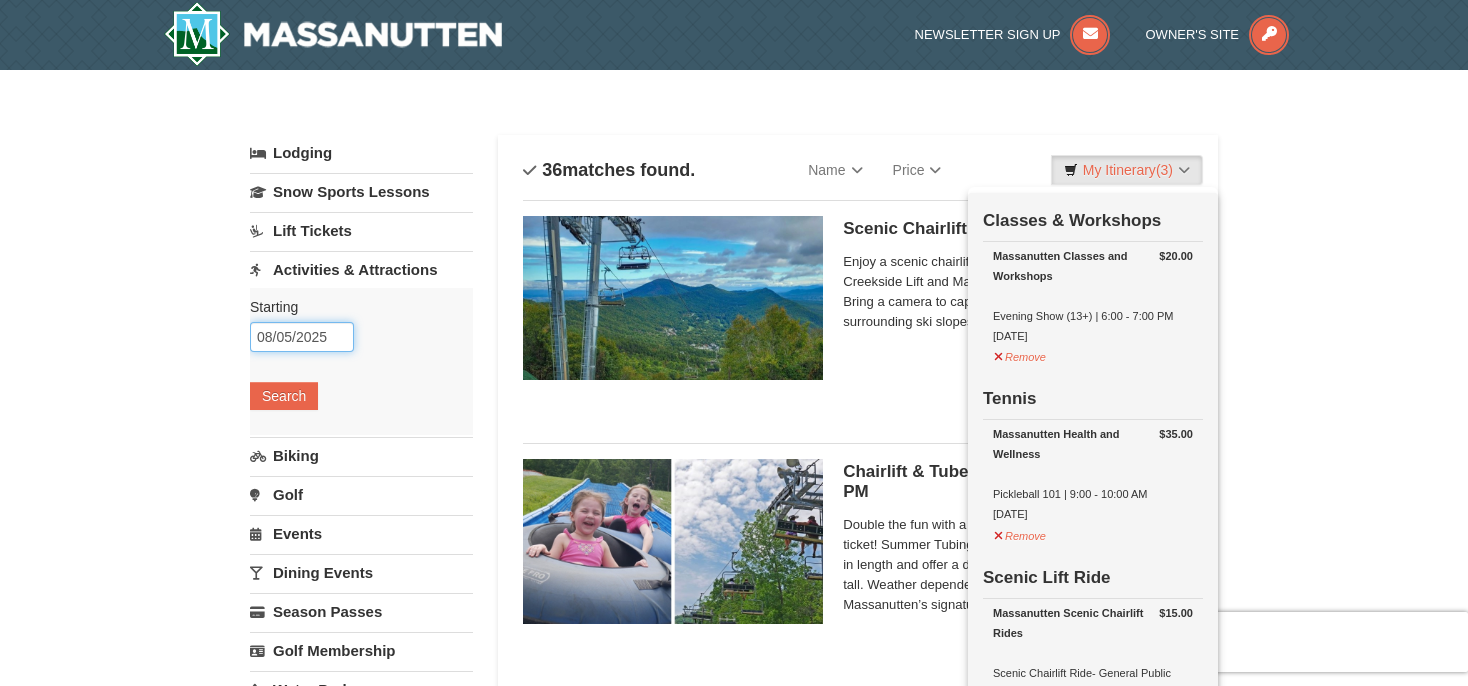 click on "08/05/2025" at bounding box center (302, 337) 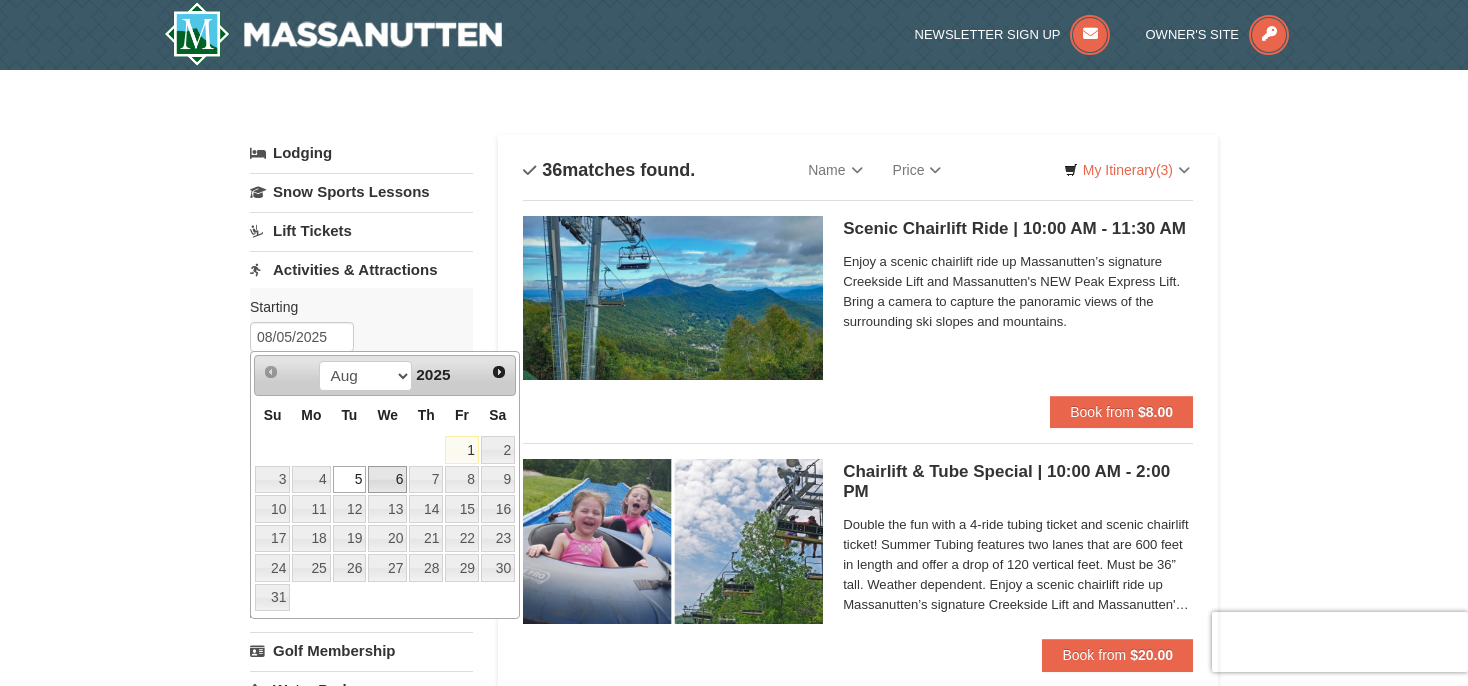 click on "6" at bounding box center (387, 480) 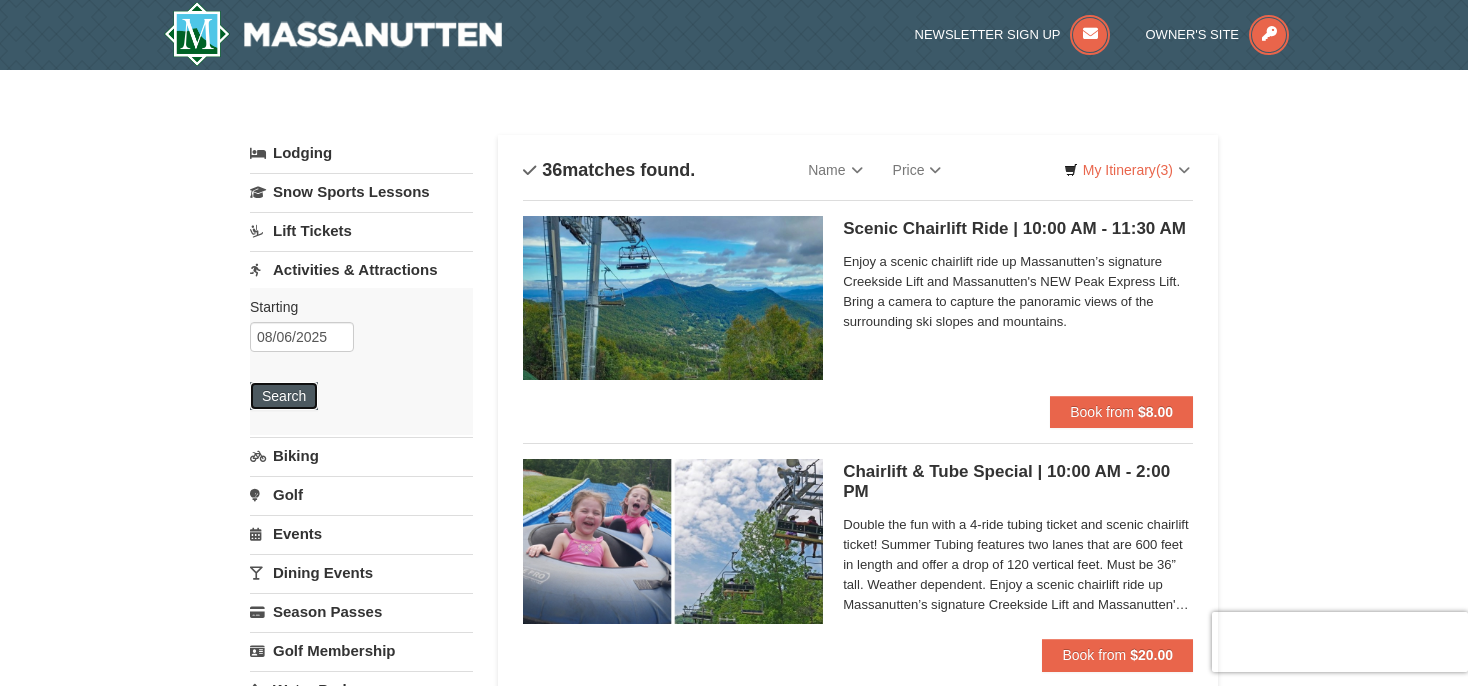 click on "Search" at bounding box center (284, 396) 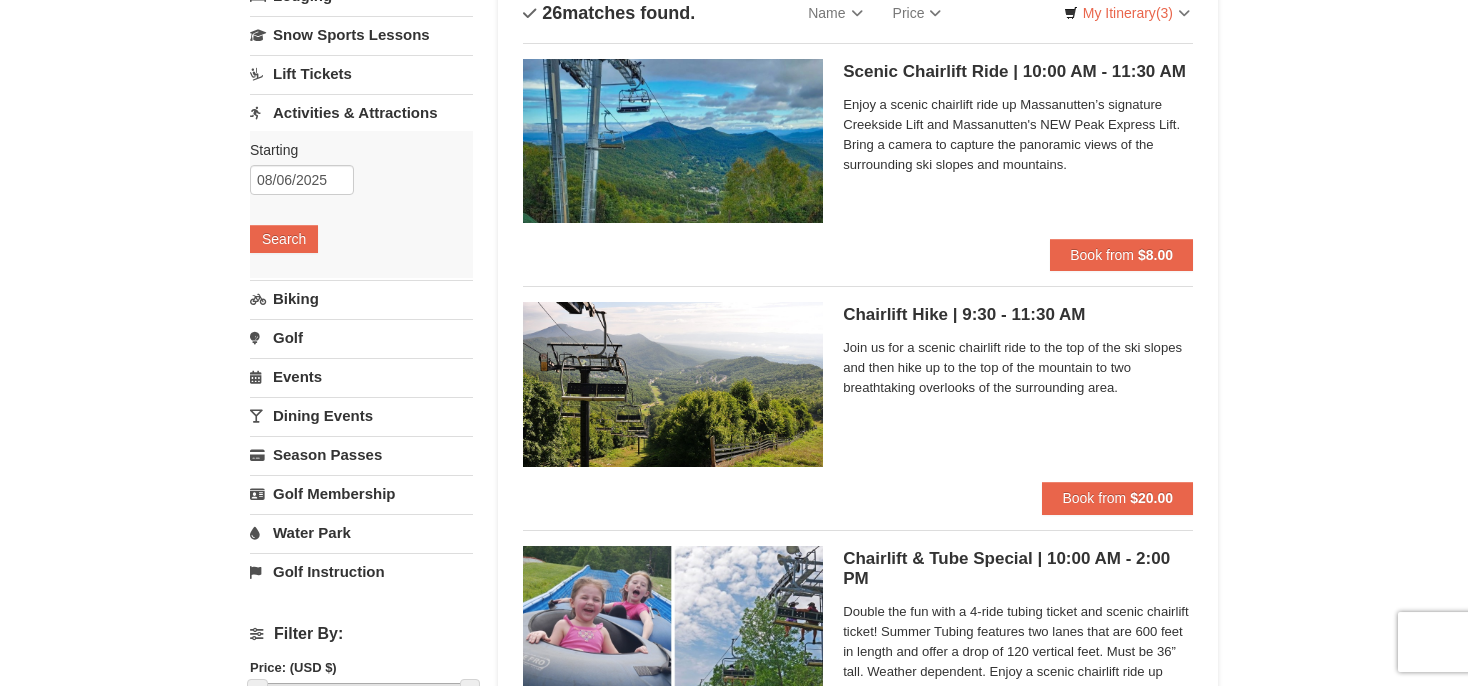 scroll, scrollTop: 105, scrollLeft: 0, axis: vertical 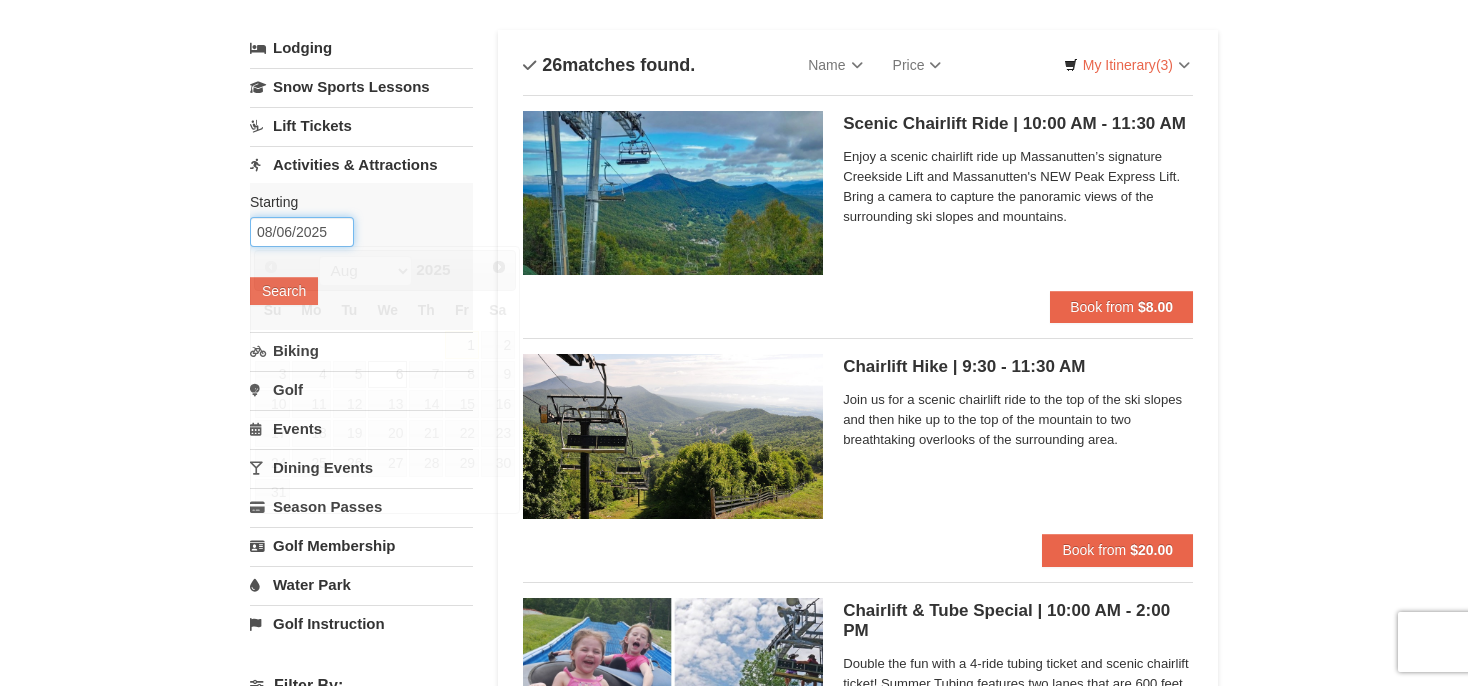 click on "08/06/2025" at bounding box center [302, 232] 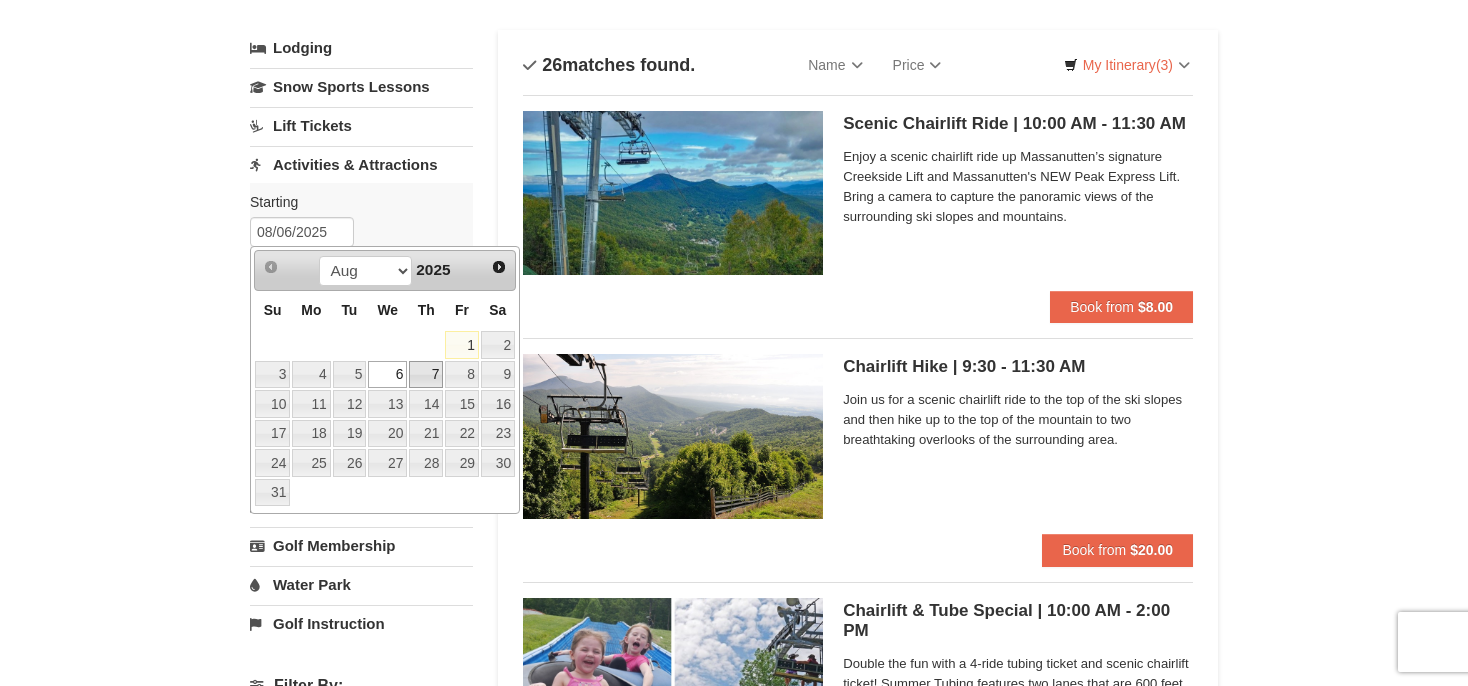 click on "7" at bounding box center [426, 375] 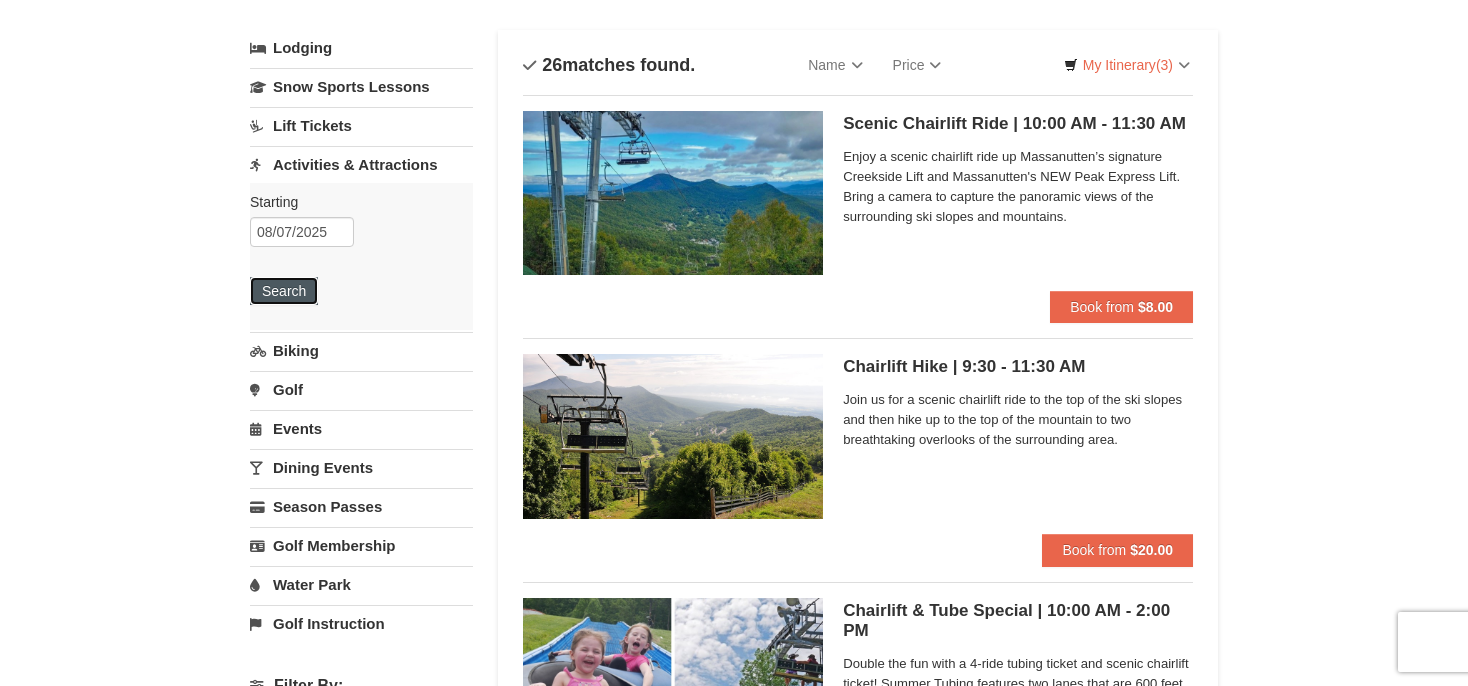 click on "Search" at bounding box center (284, 291) 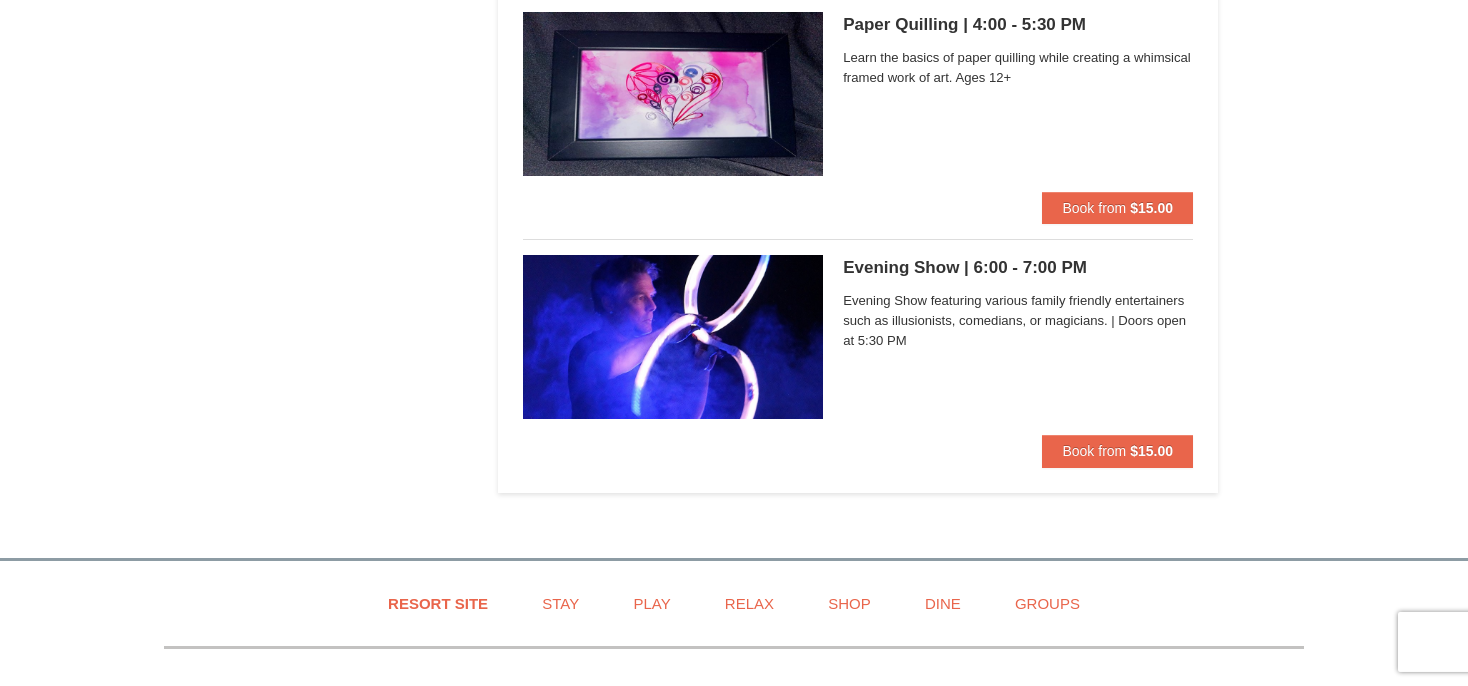 scroll, scrollTop: 7286, scrollLeft: 0, axis: vertical 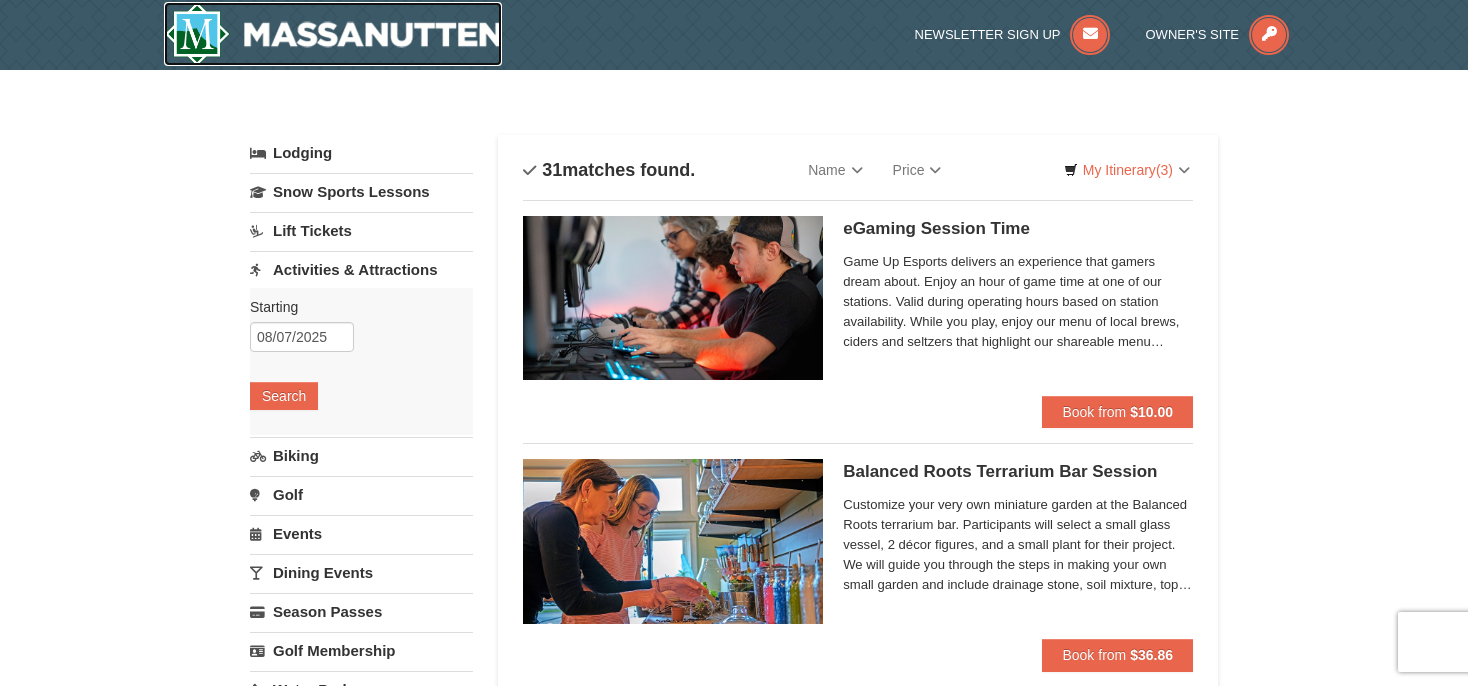 click at bounding box center [333, 34] 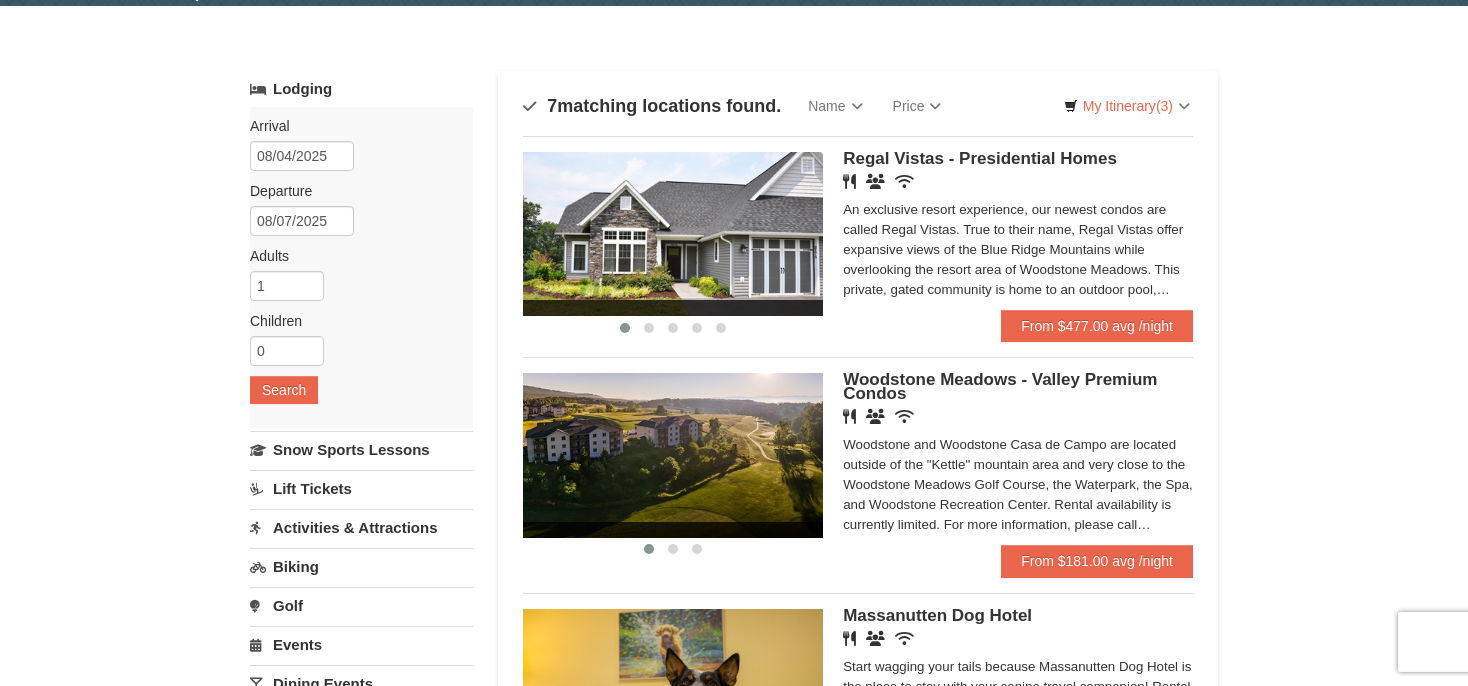 scroll, scrollTop: 105, scrollLeft: 0, axis: vertical 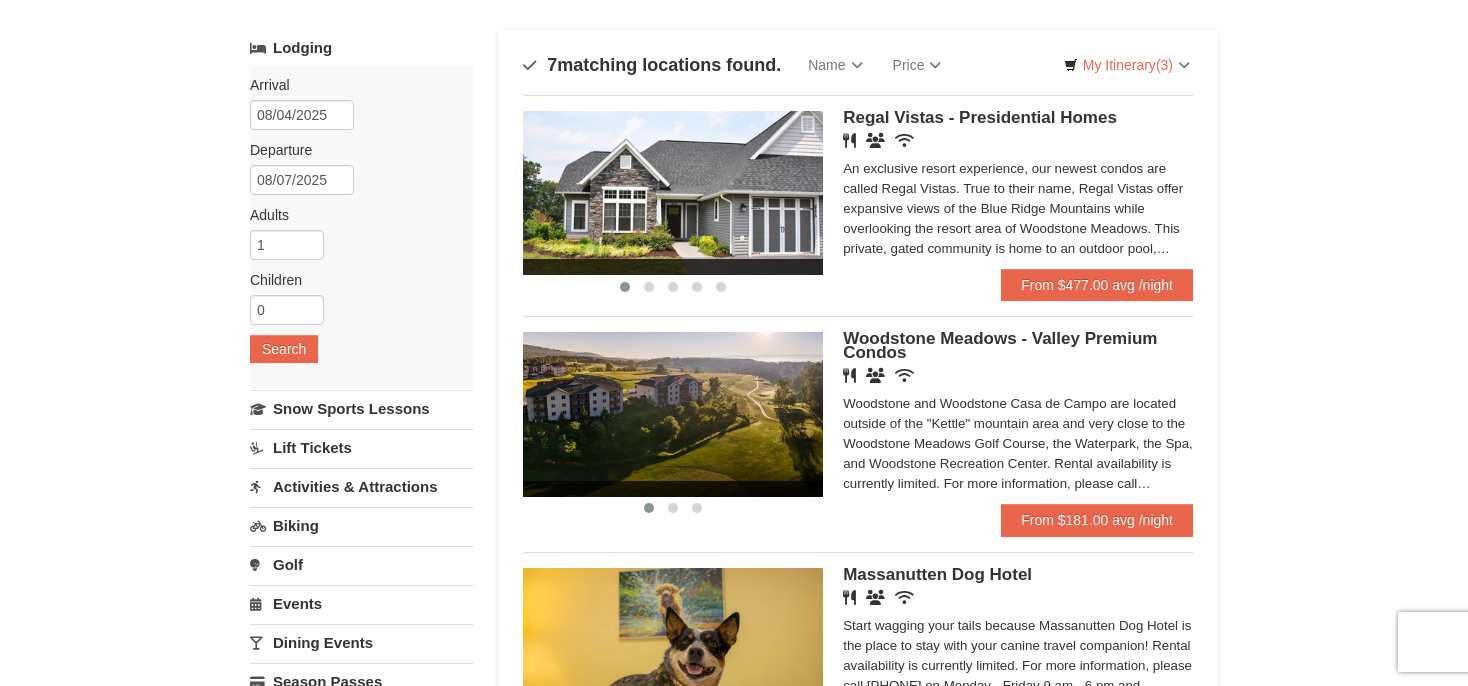 click at bounding box center [673, 414] 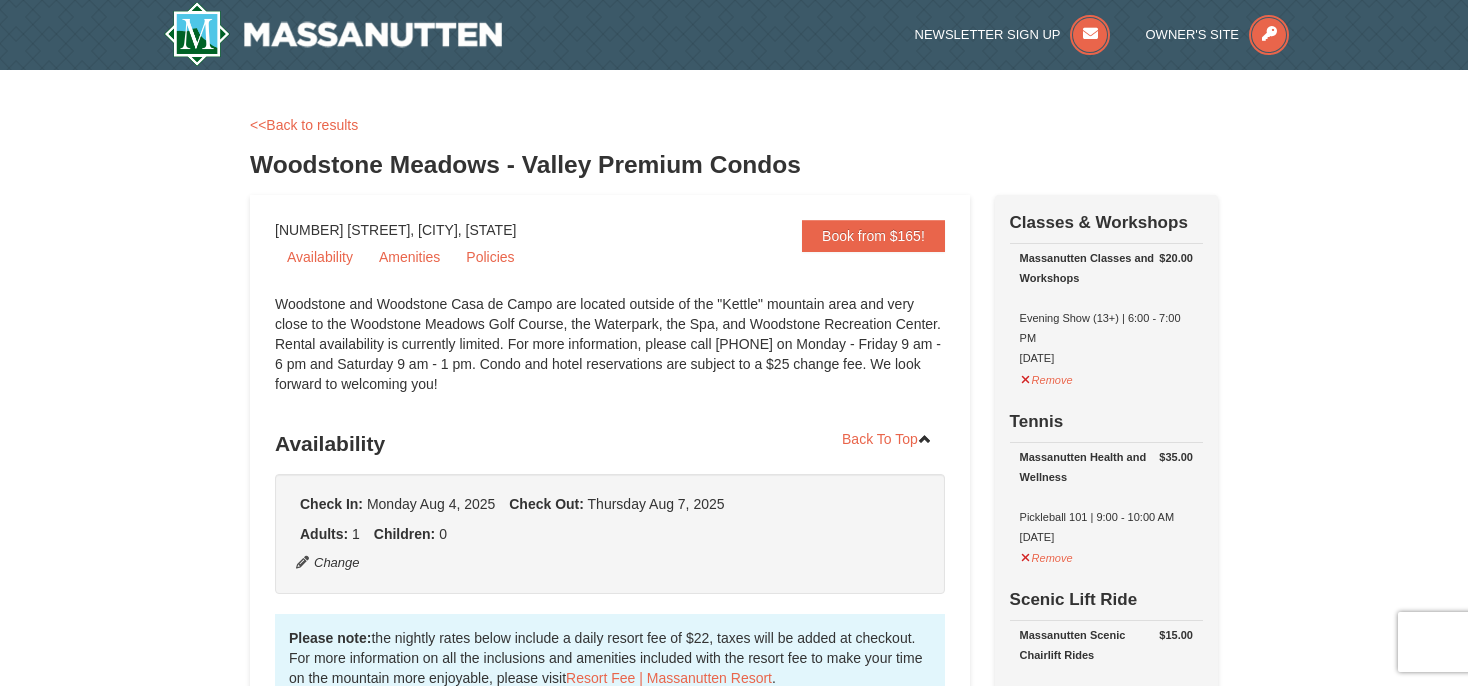 scroll, scrollTop: 0, scrollLeft: 0, axis: both 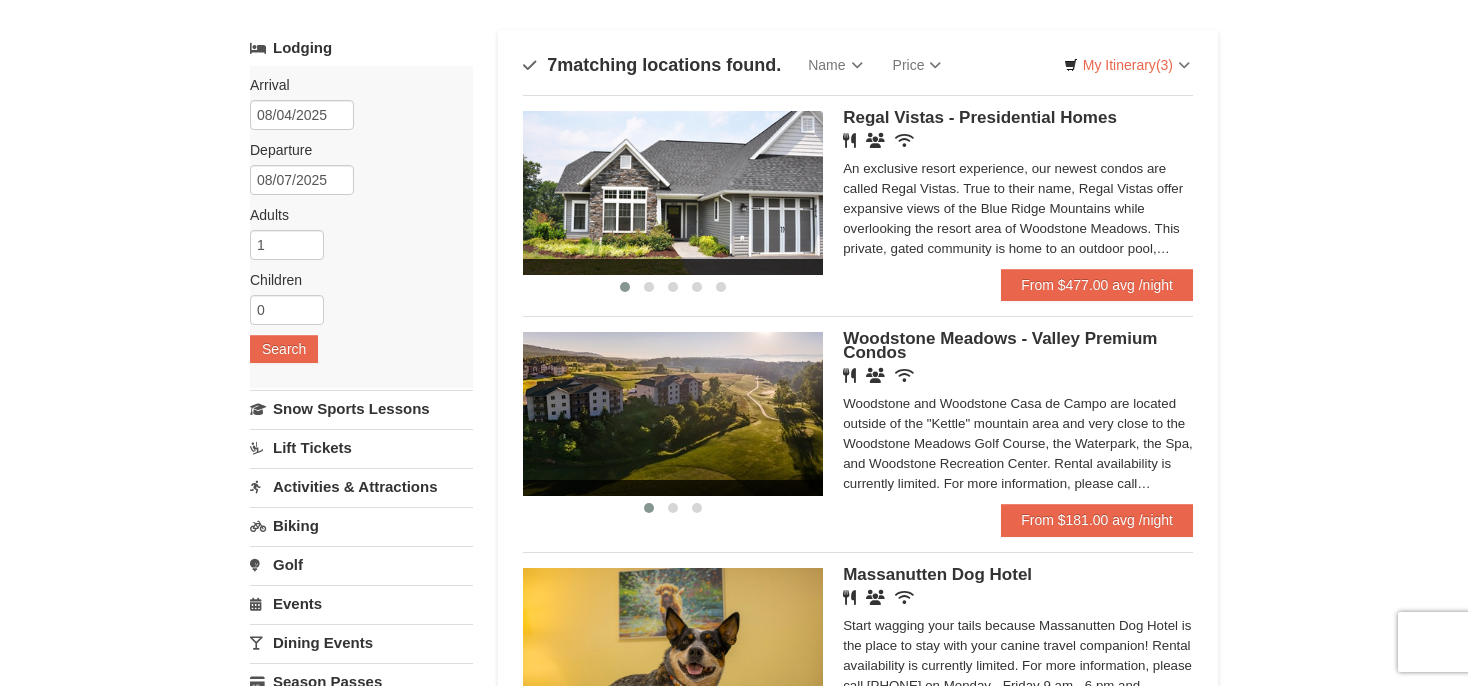 click at bounding box center (673, 193) 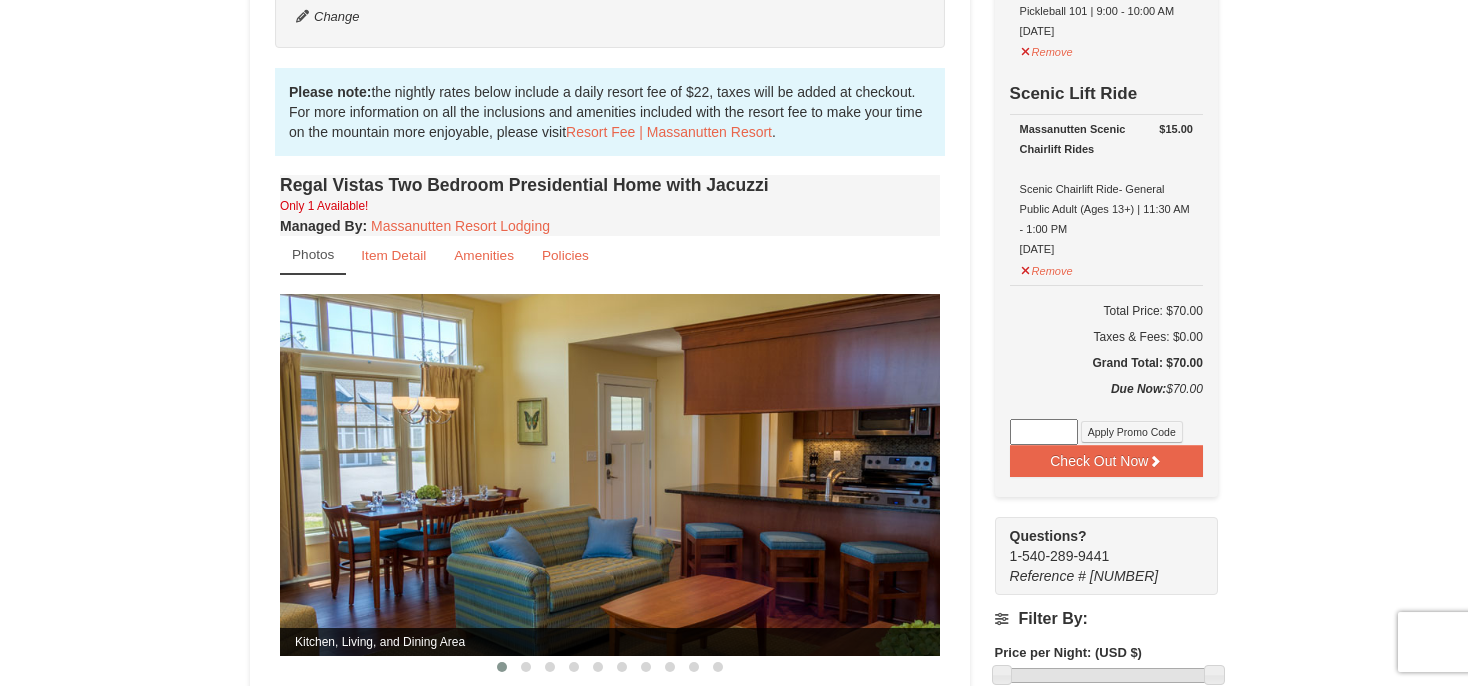 scroll, scrollTop: 632, scrollLeft: 0, axis: vertical 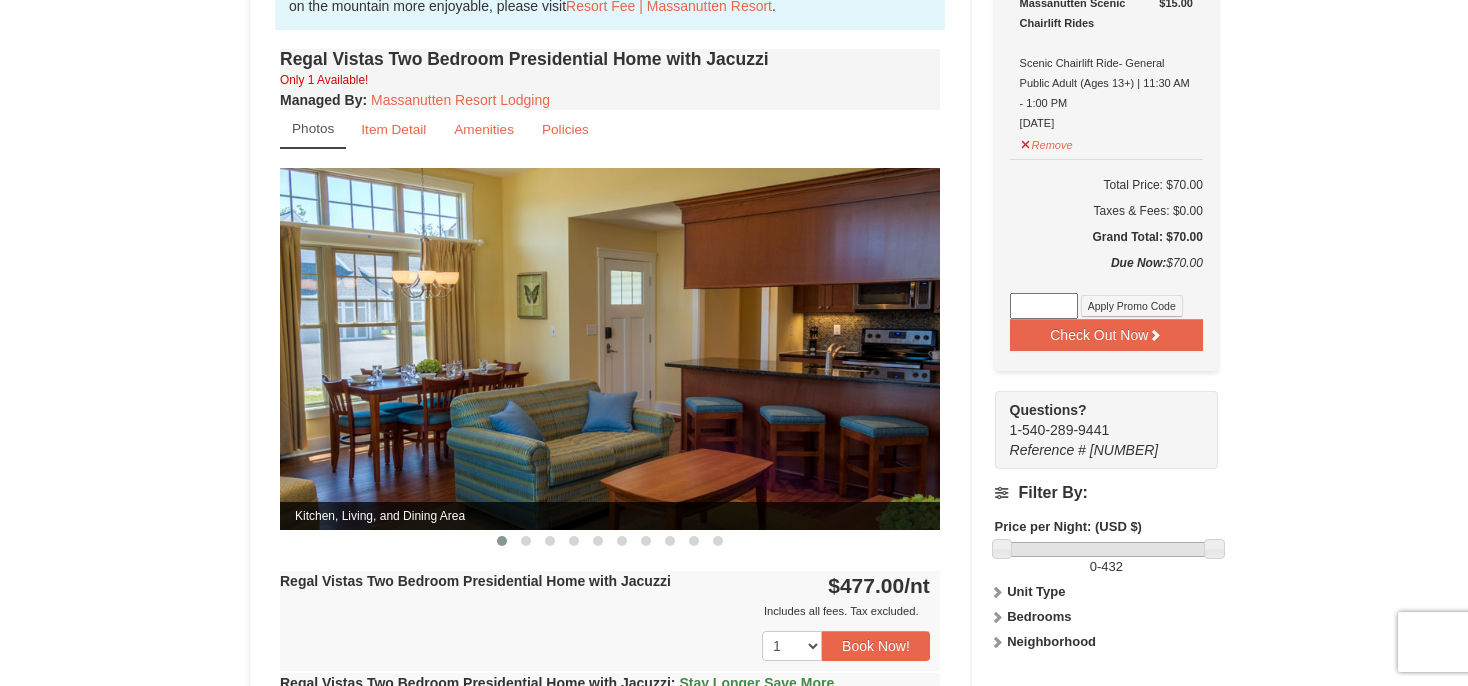 click at bounding box center (610, 348) 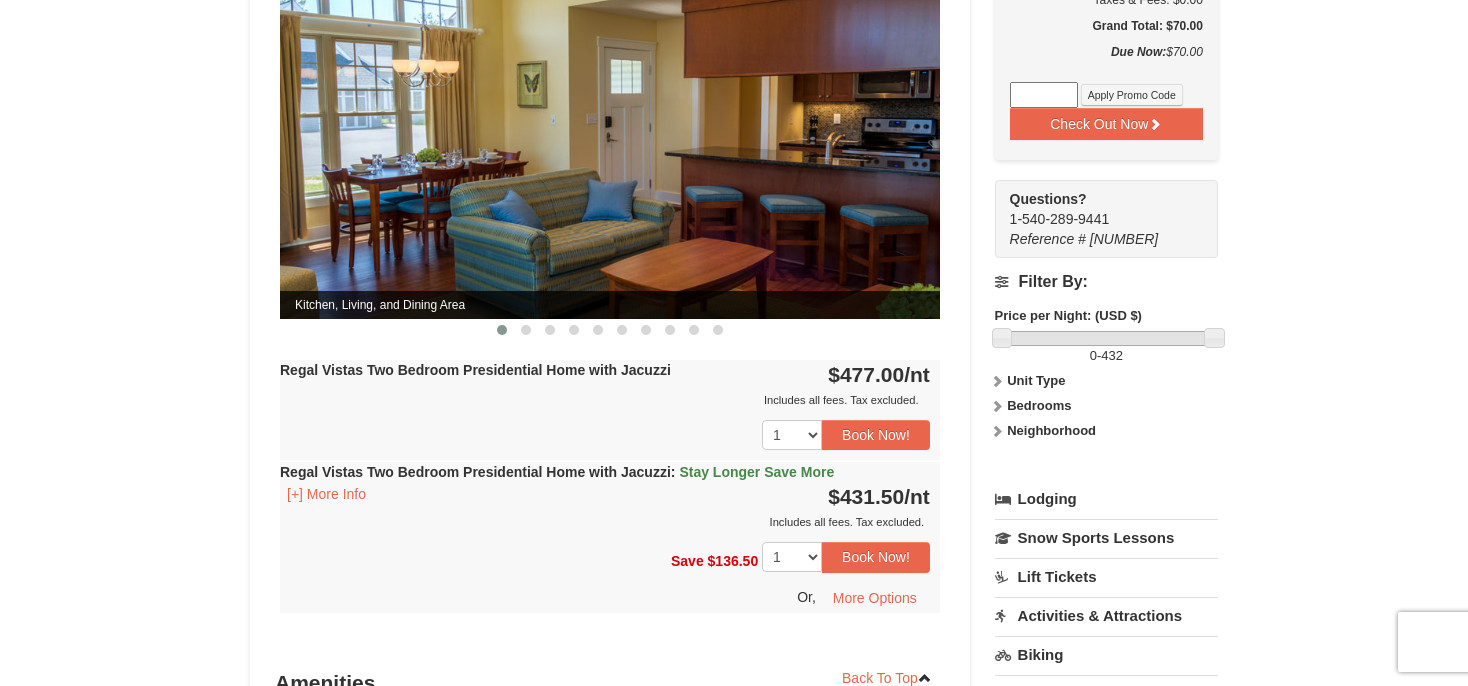 drag, startPoint x: 699, startPoint y: 313, endPoint x: 393, endPoint y: 264, distance: 309.89838 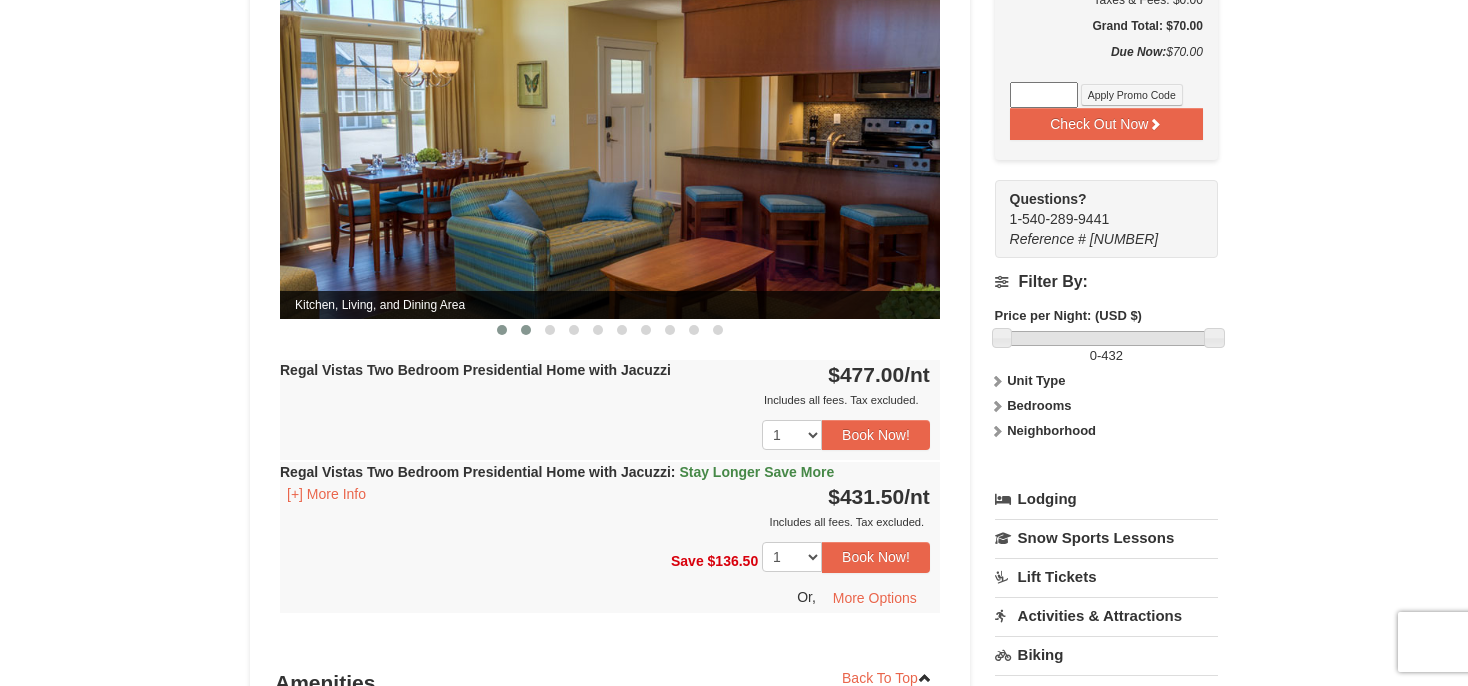 click at bounding box center (526, 330) 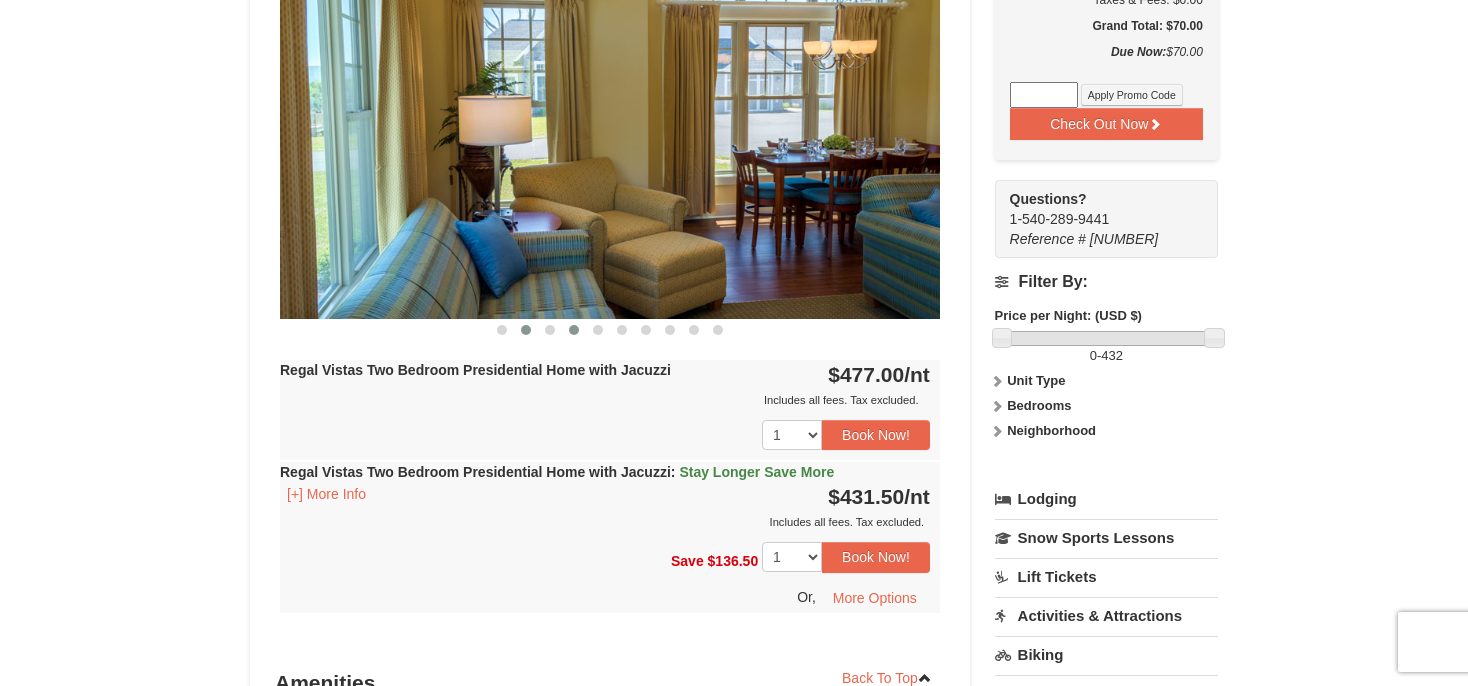click at bounding box center (574, 330) 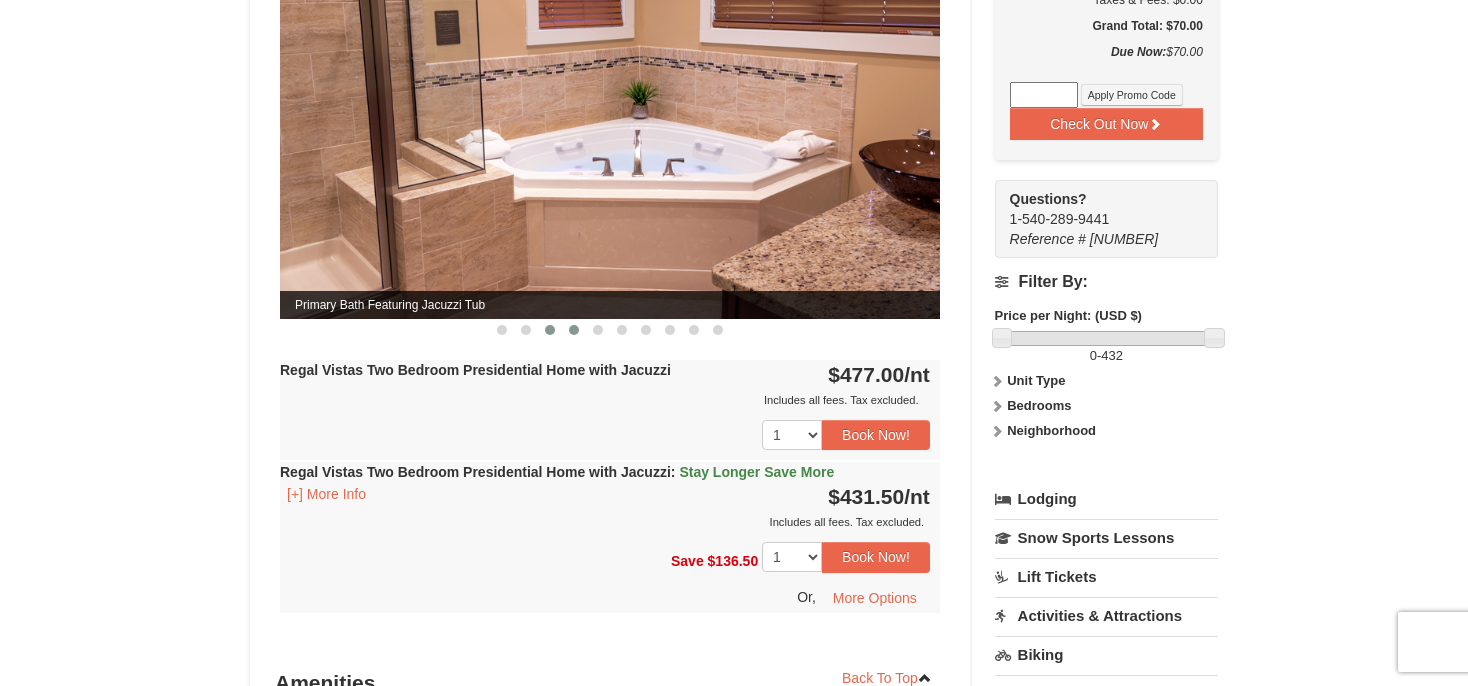 click at bounding box center (550, 330) 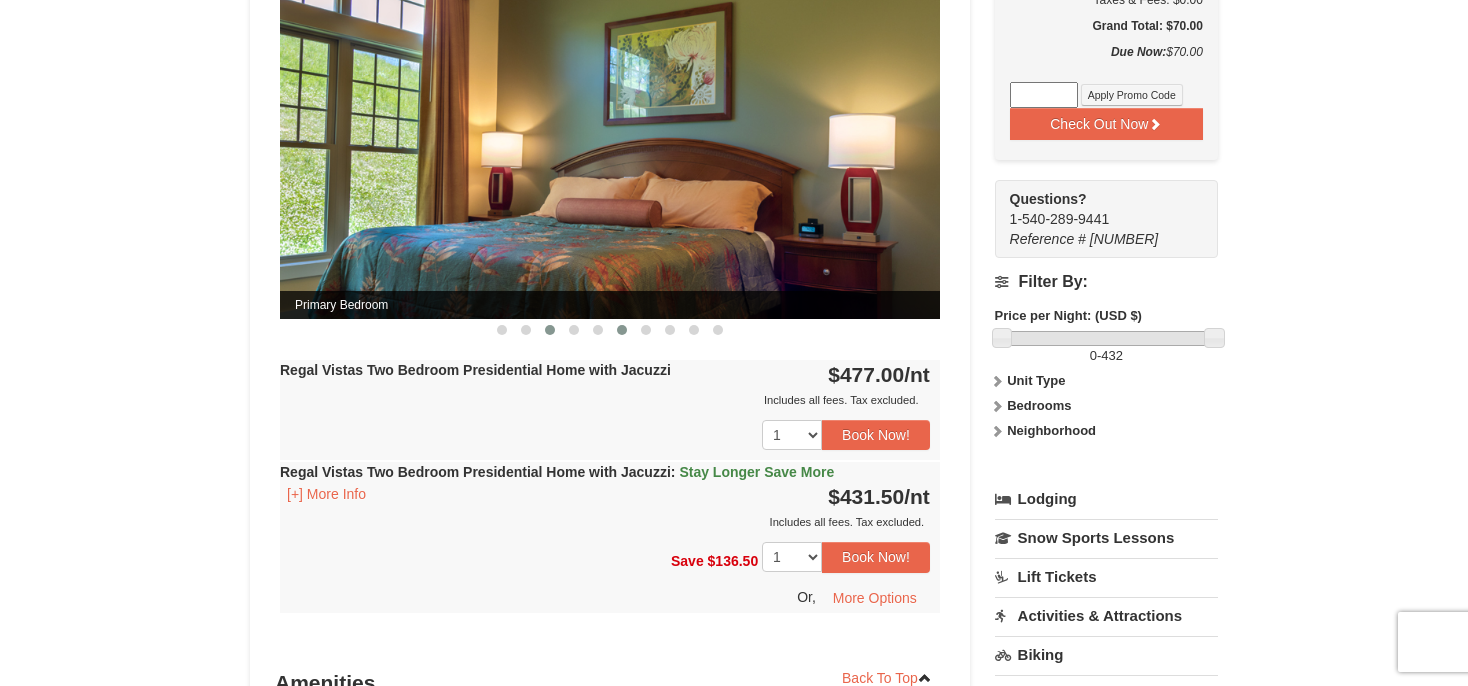 click at bounding box center [622, 330] 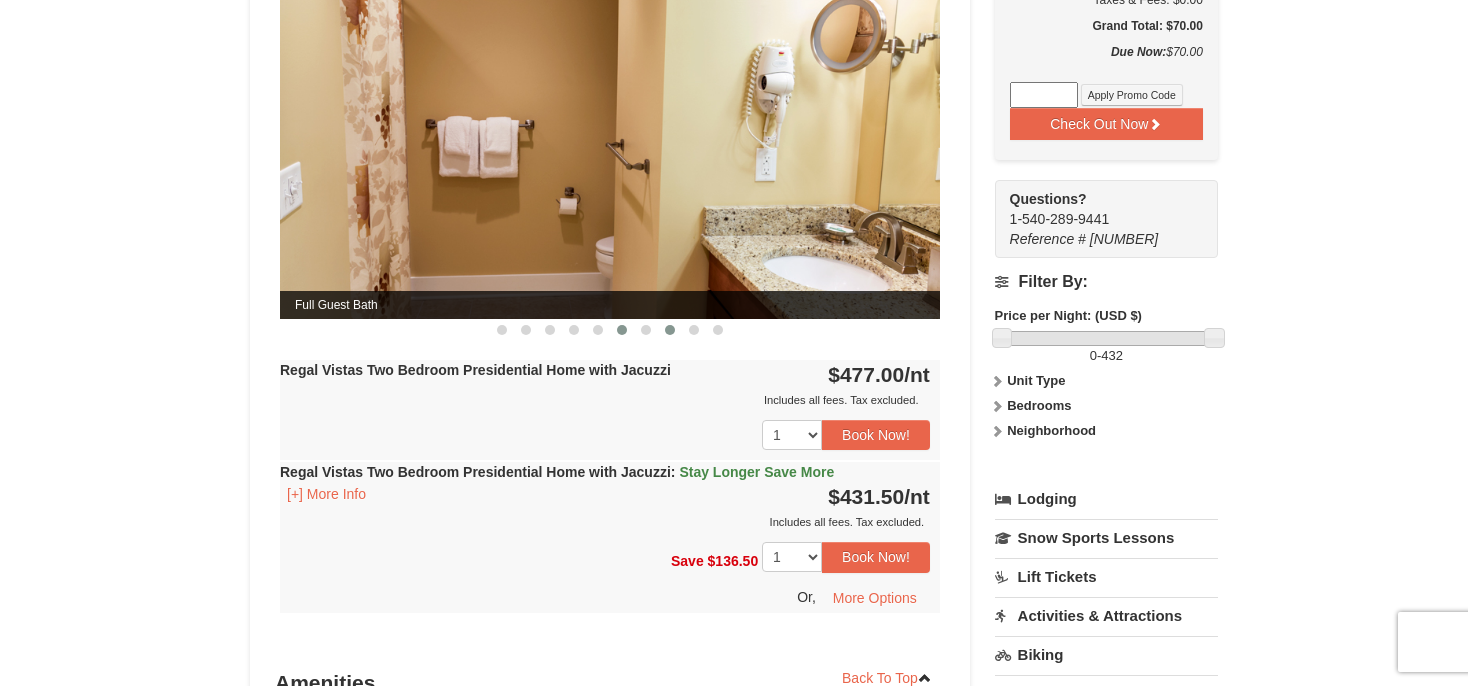 click at bounding box center [670, 330] 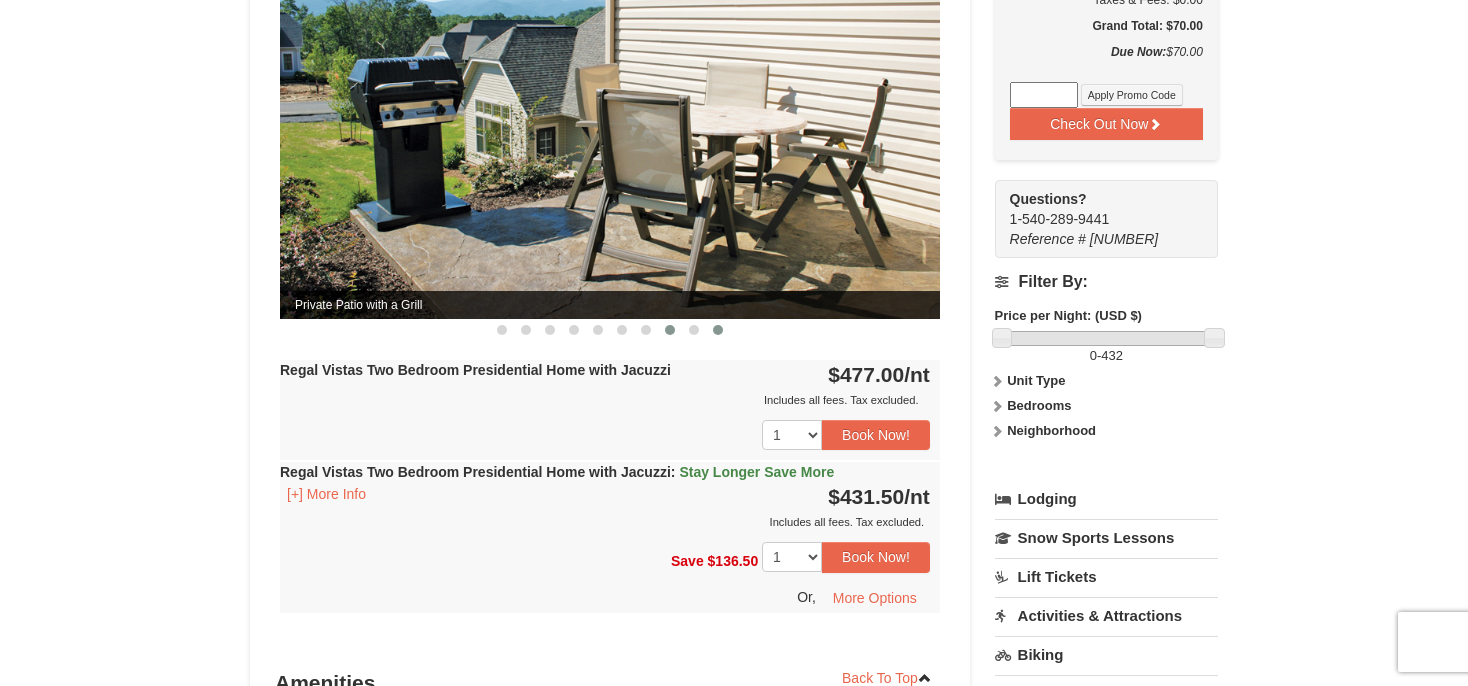 click at bounding box center [718, 330] 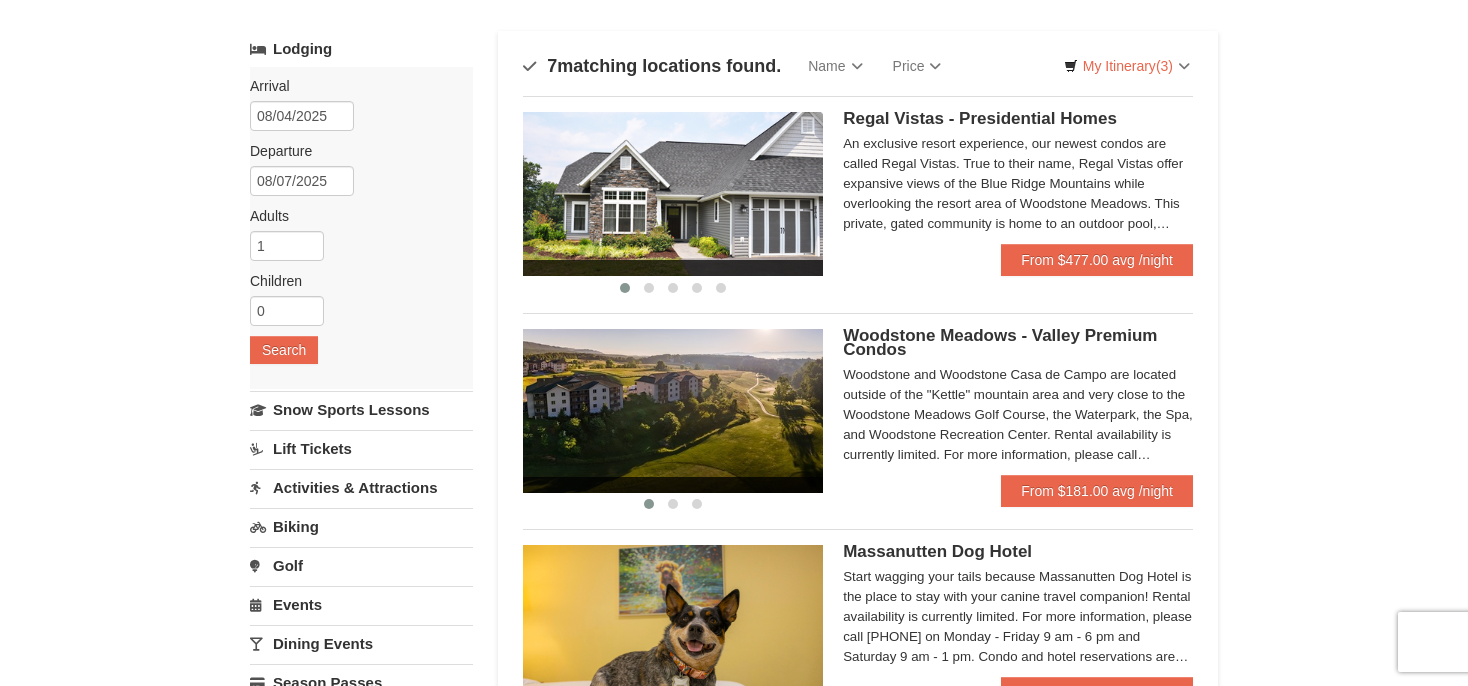 scroll, scrollTop: 210, scrollLeft: 0, axis: vertical 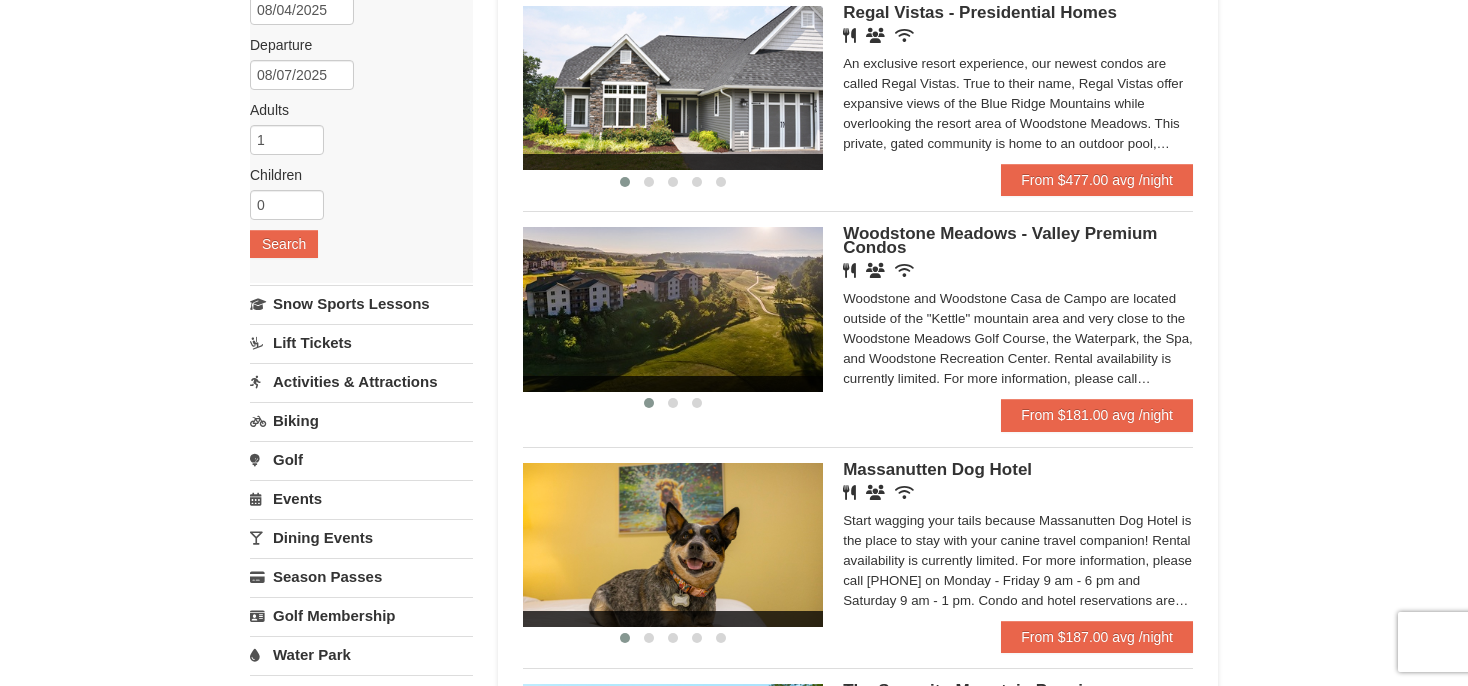 click at bounding box center [673, 309] 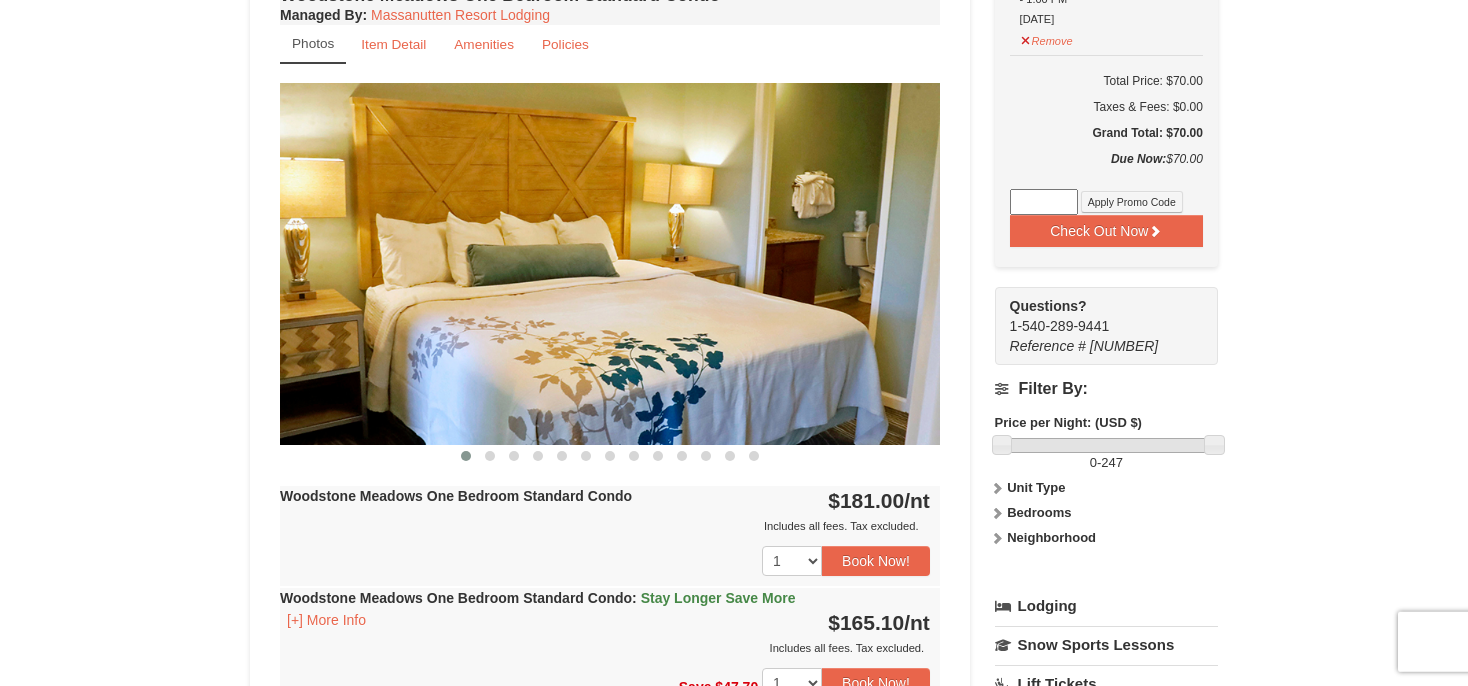scroll, scrollTop: 632, scrollLeft: 0, axis: vertical 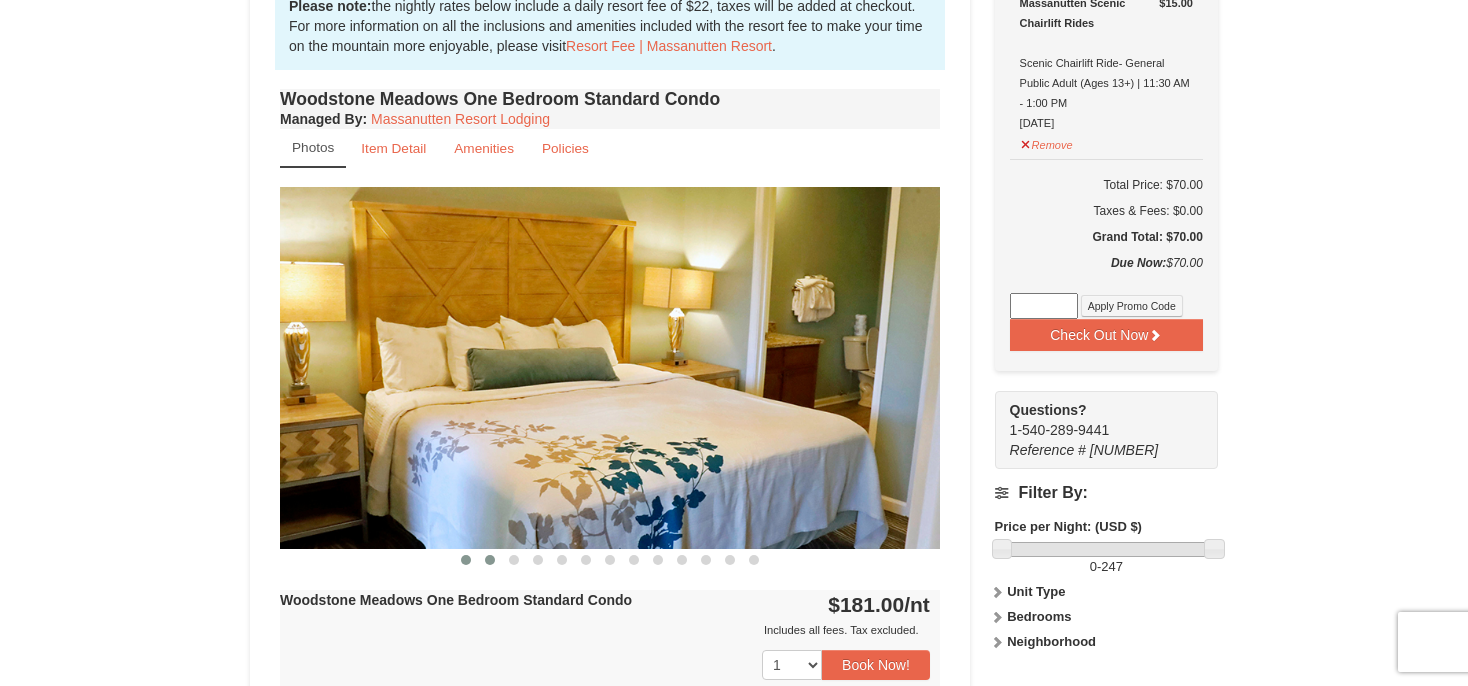 click at bounding box center [490, 560] 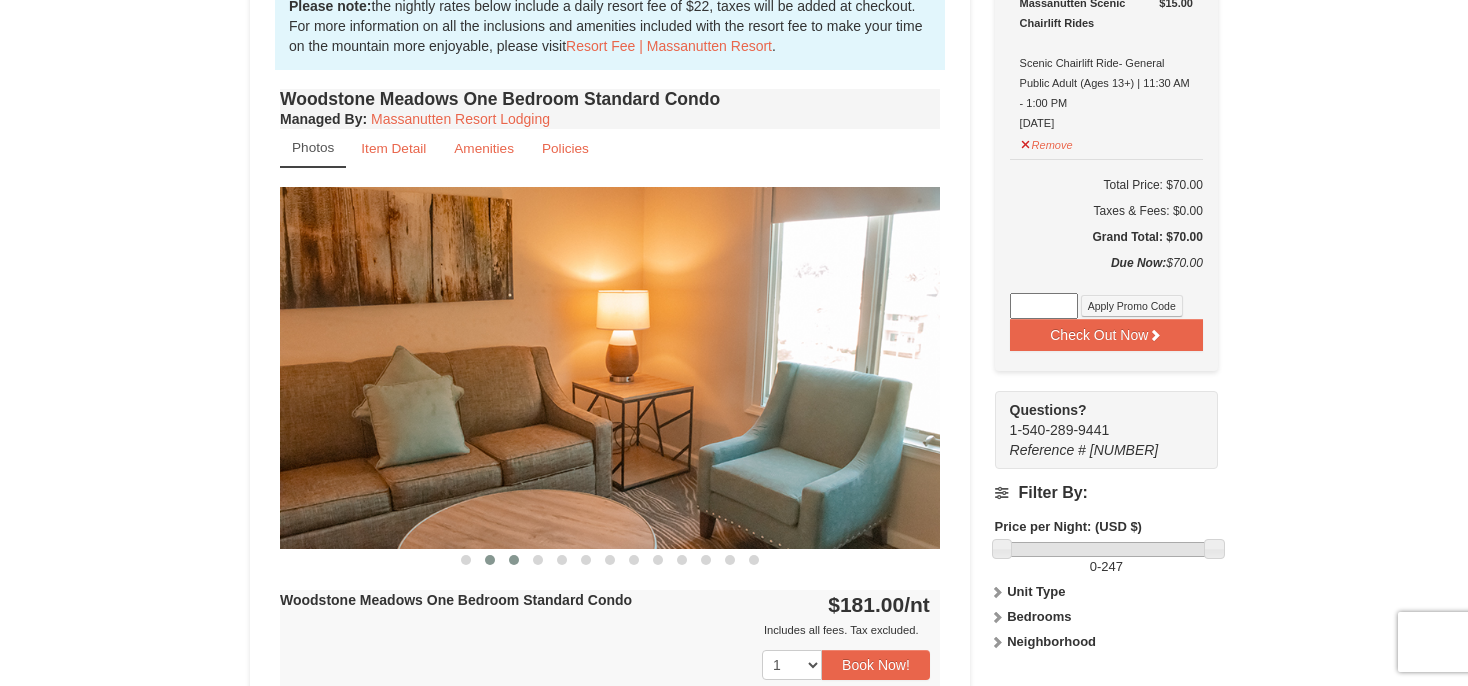 click at bounding box center (514, 560) 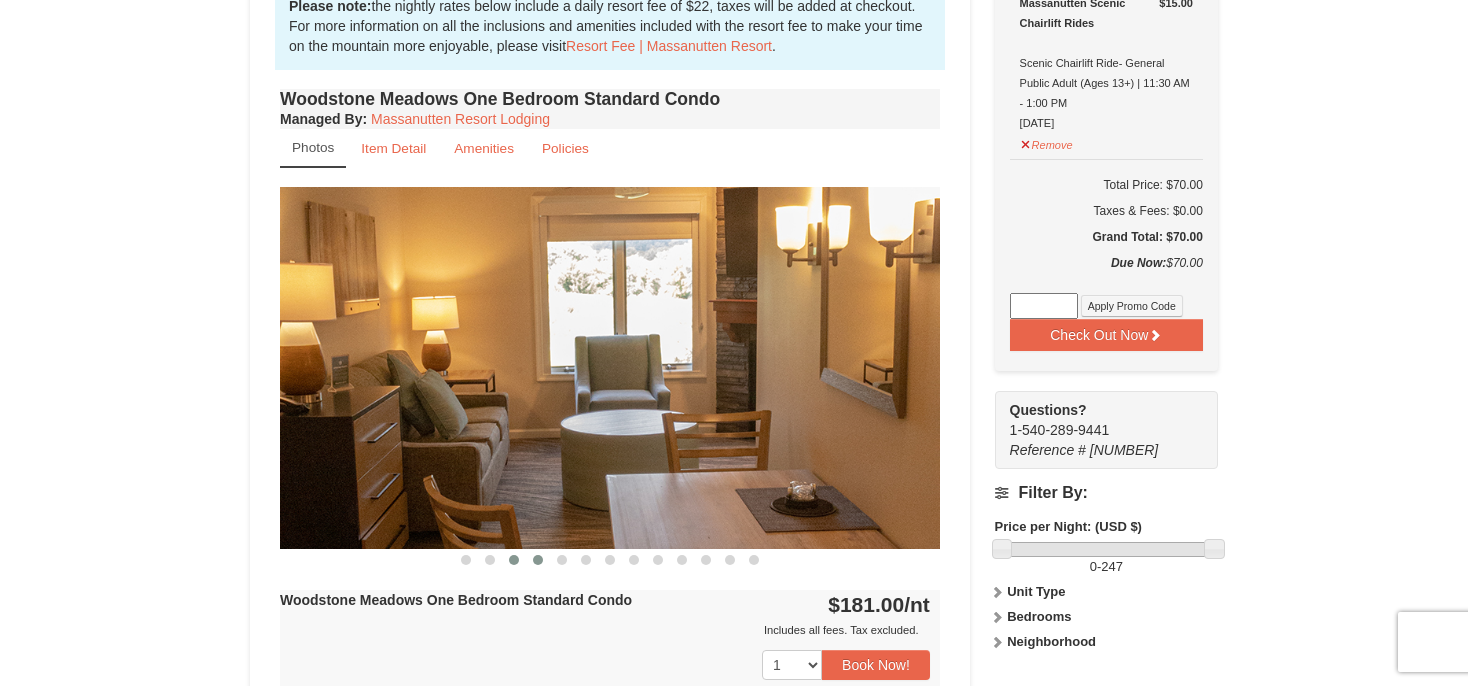 click at bounding box center [538, 560] 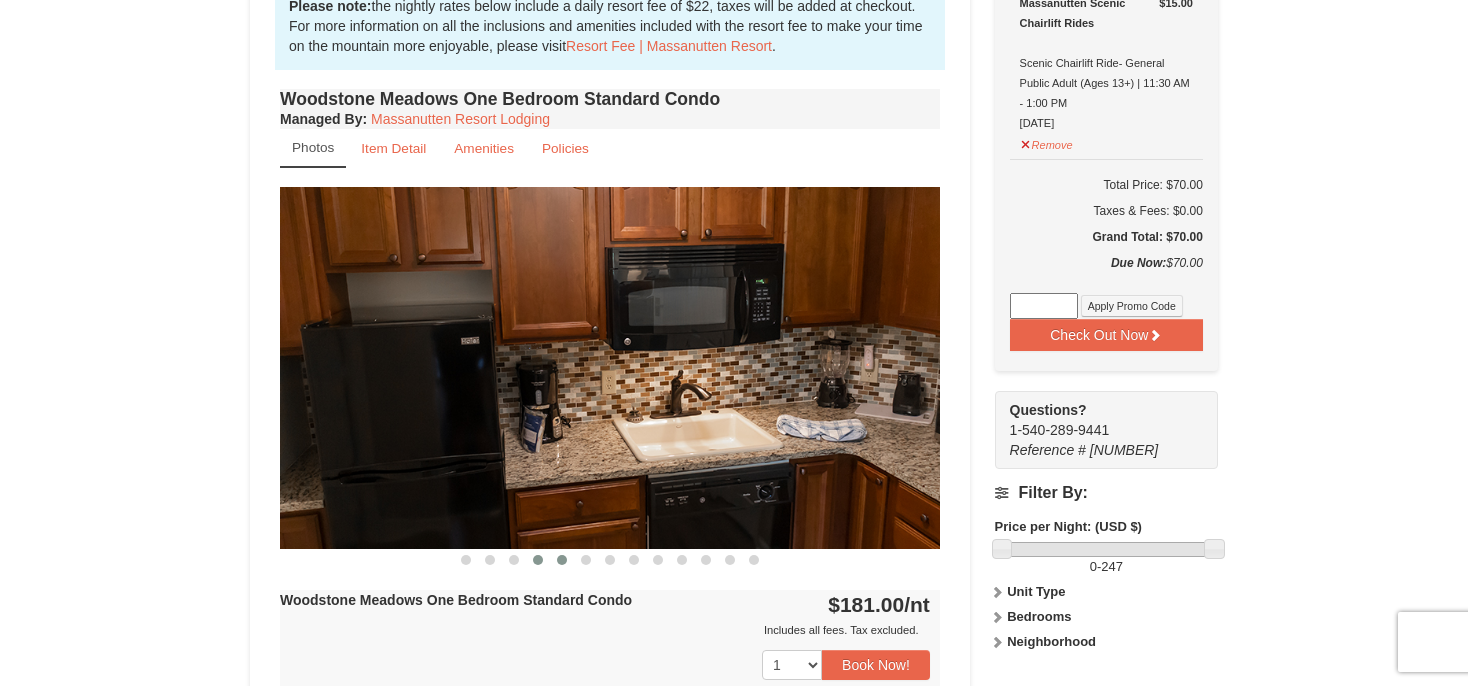 click at bounding box center [562, 560] 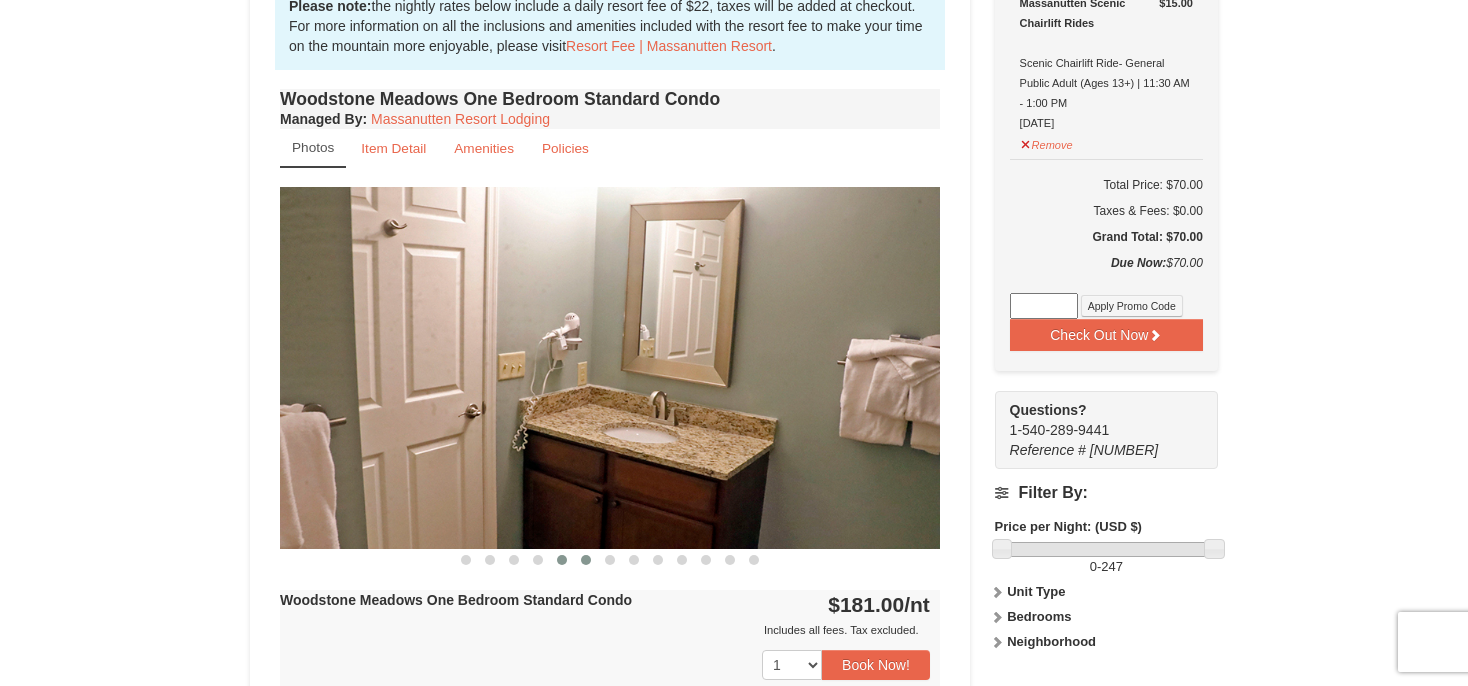 click at bounding box center [586, 560] 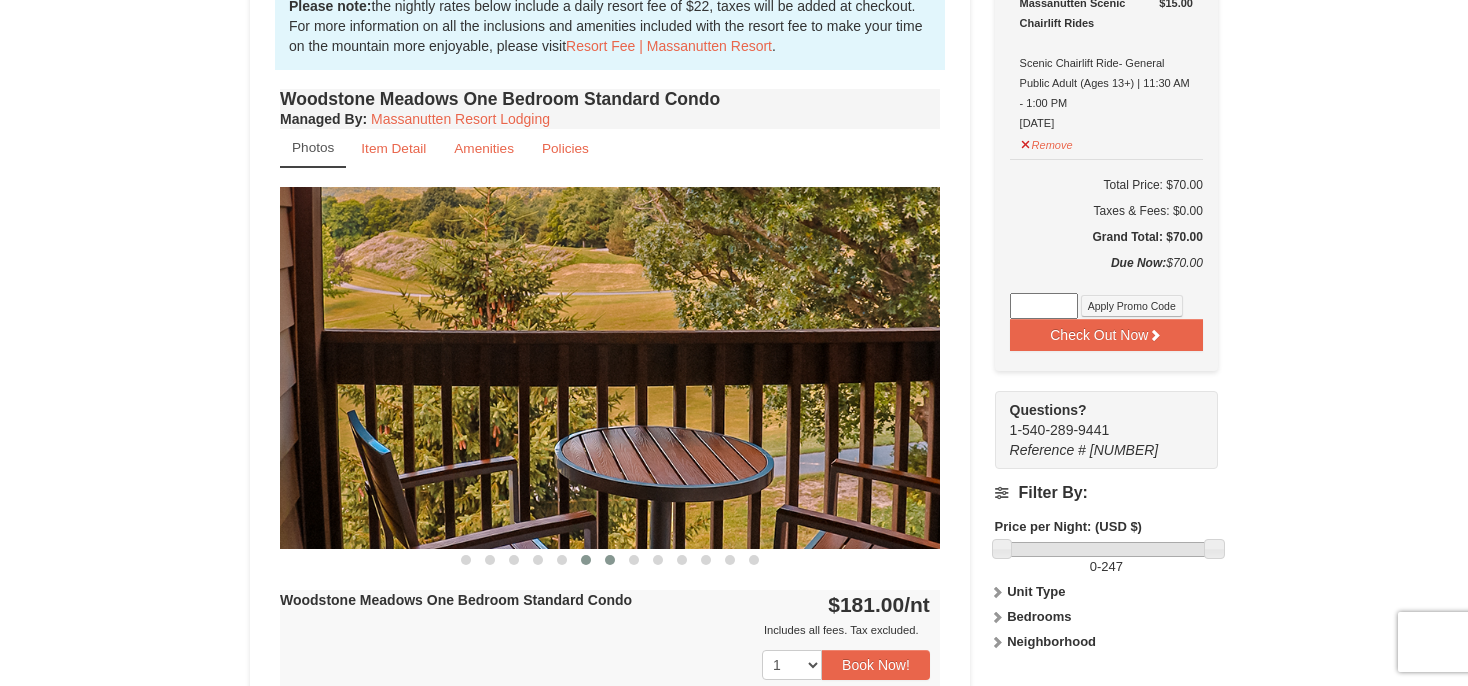 click at bounding box center (610, 560) 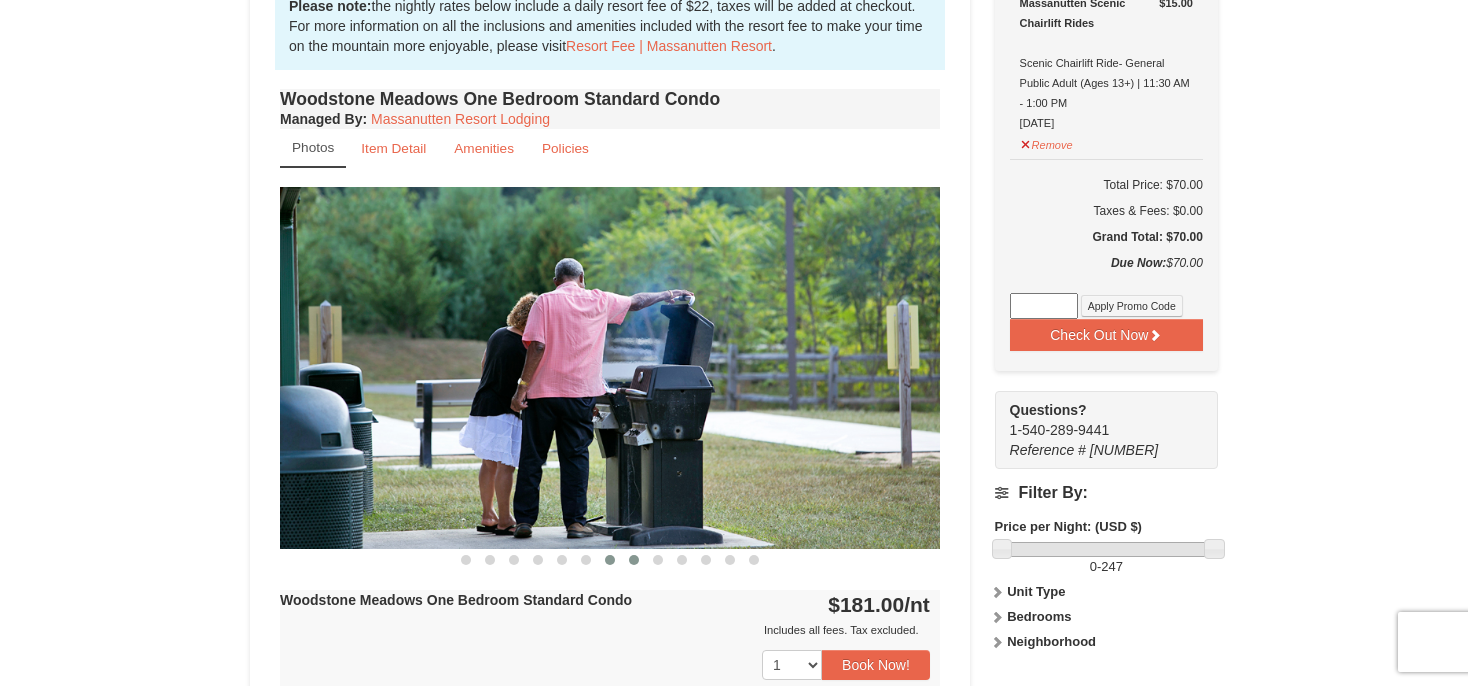 click at bounding box center (634, 560) 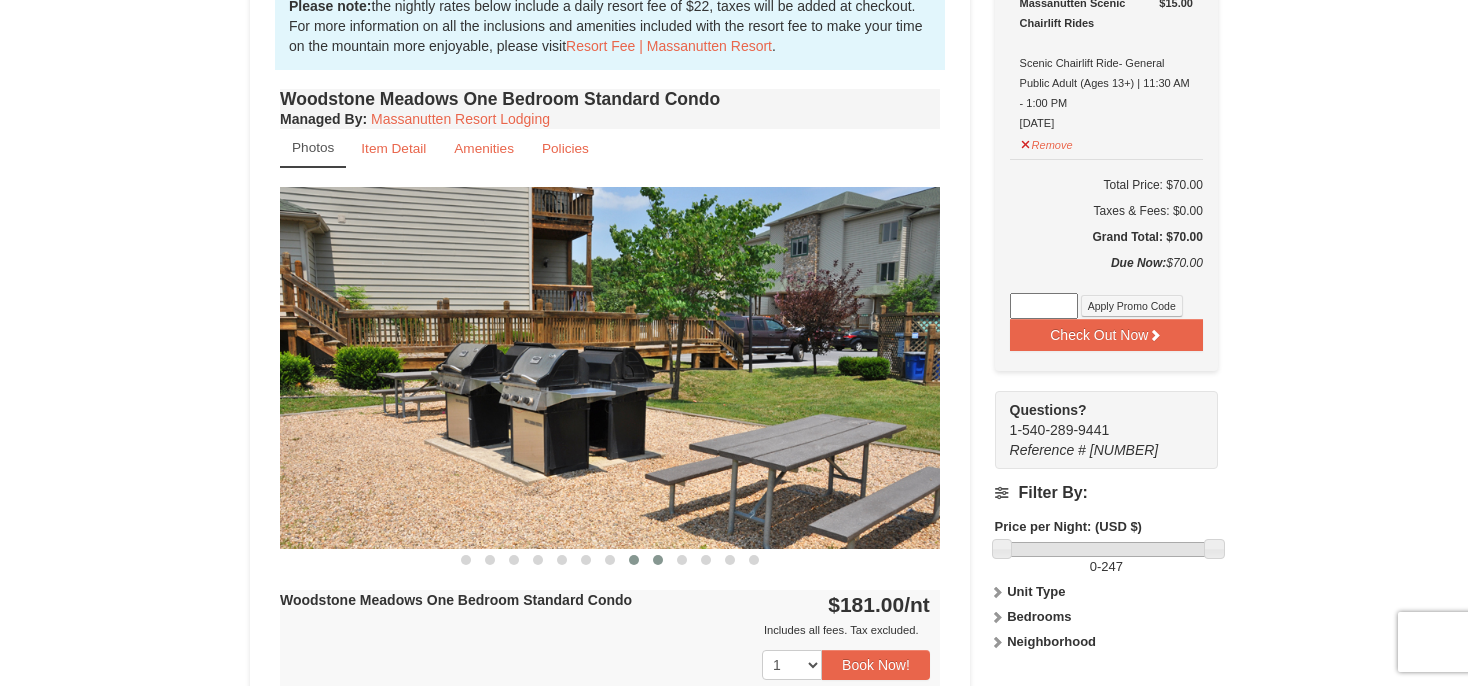 click at bounding box center (658, 560) 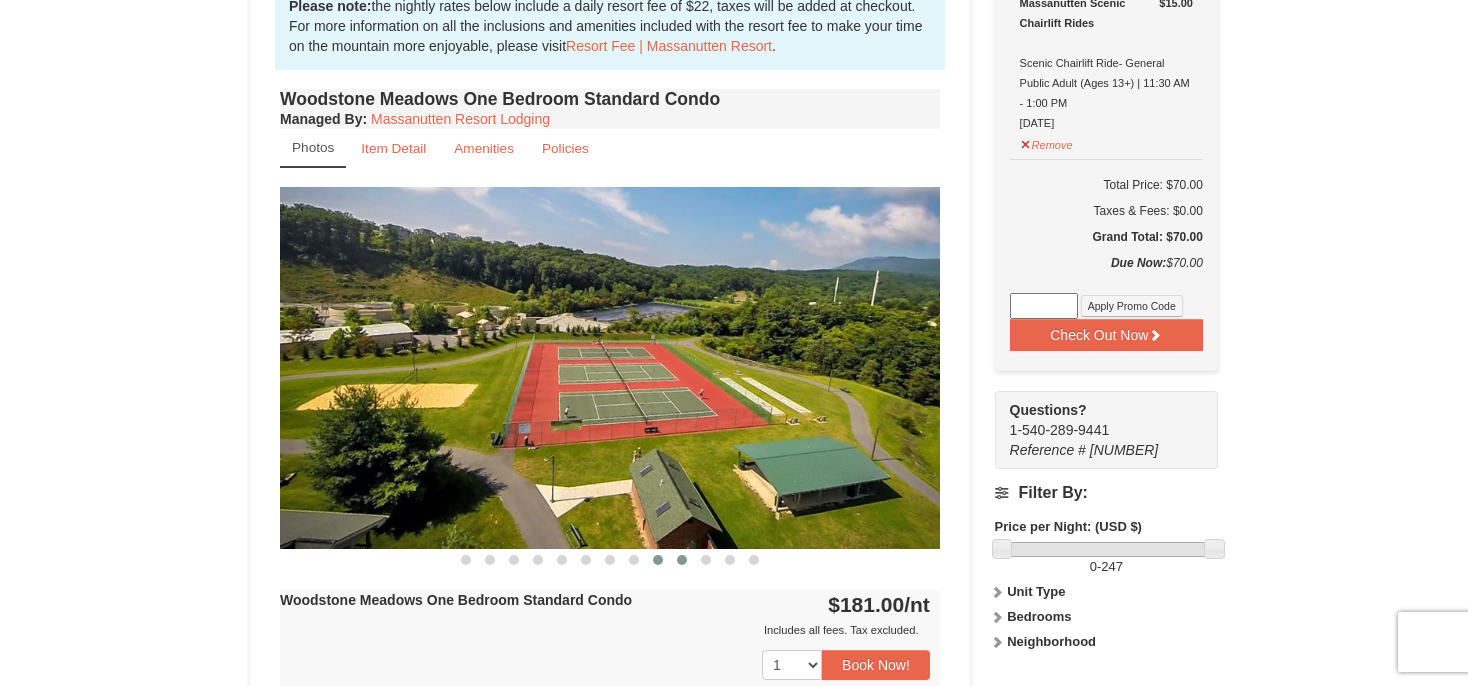 click at bounding box center [682, 560] 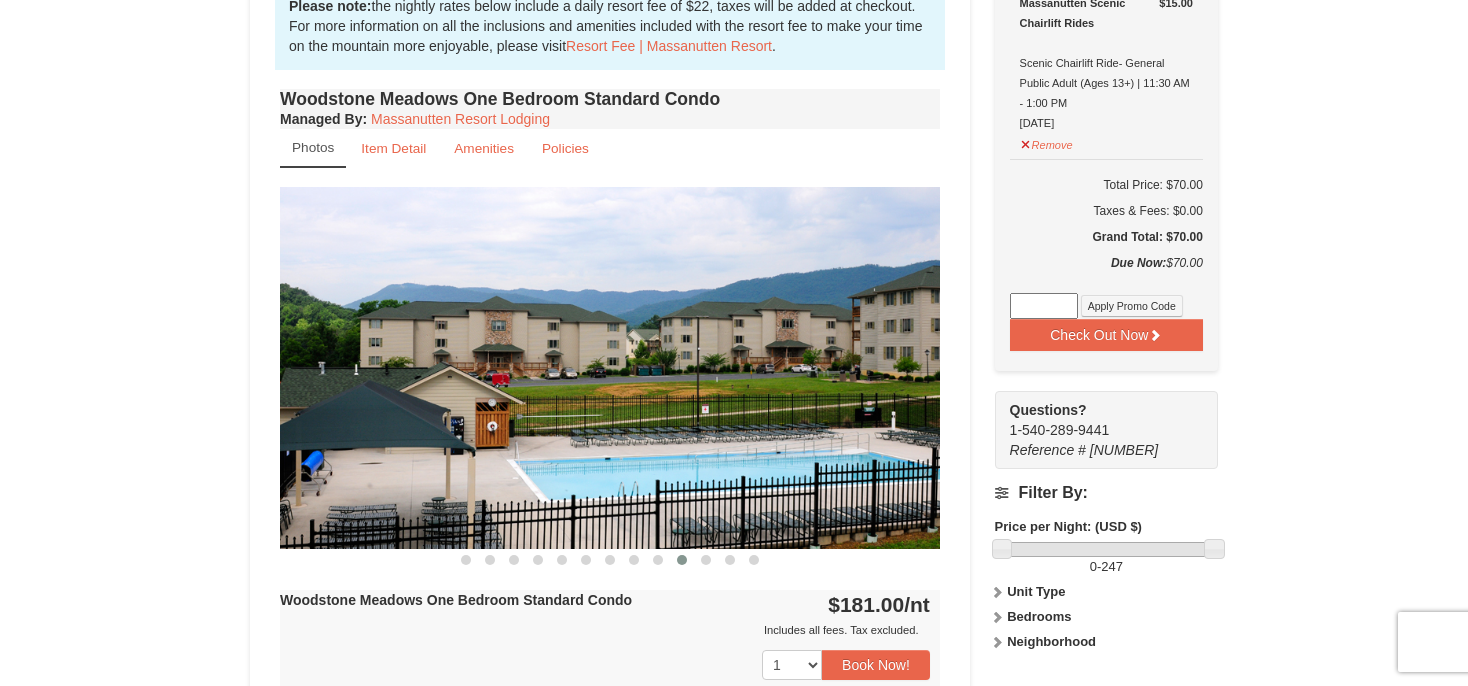 click at bounding box center [682, 560] 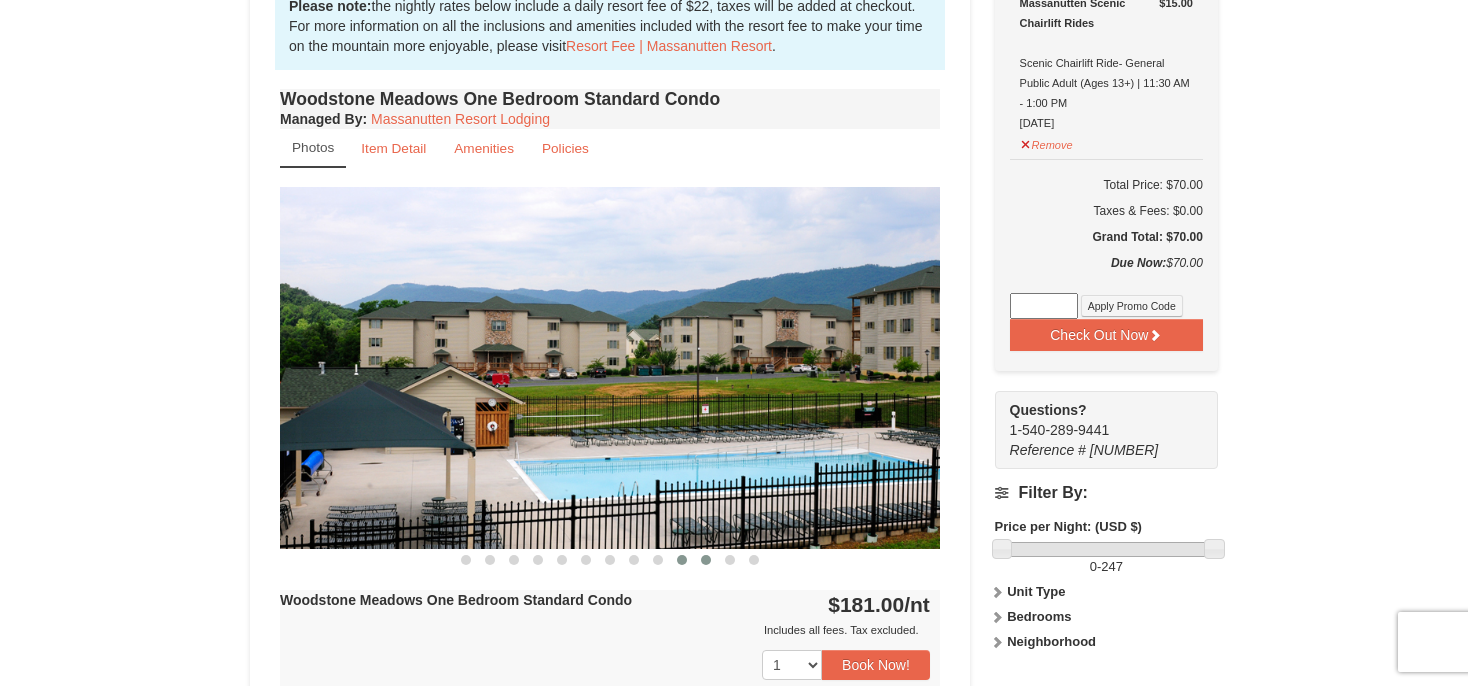 click at bounding box center [706, 560] 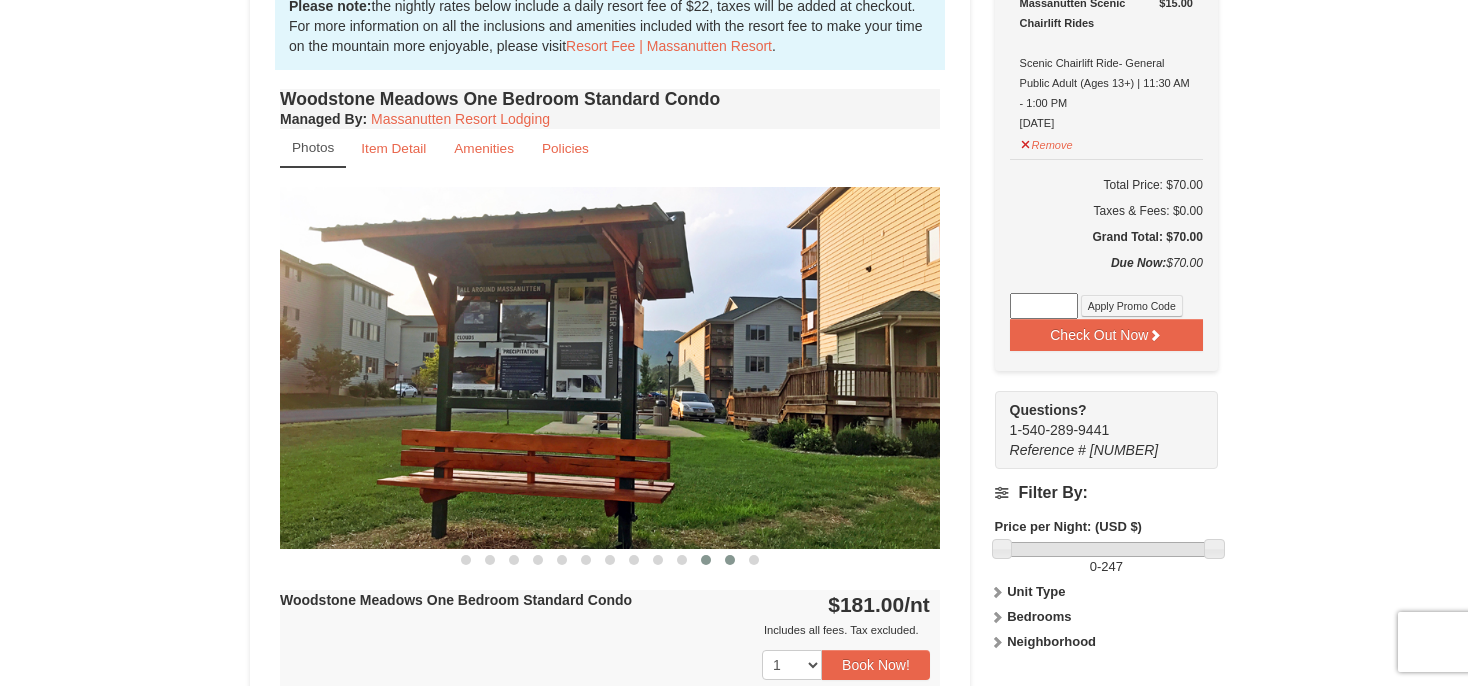 click at bounding box center [730, 560] 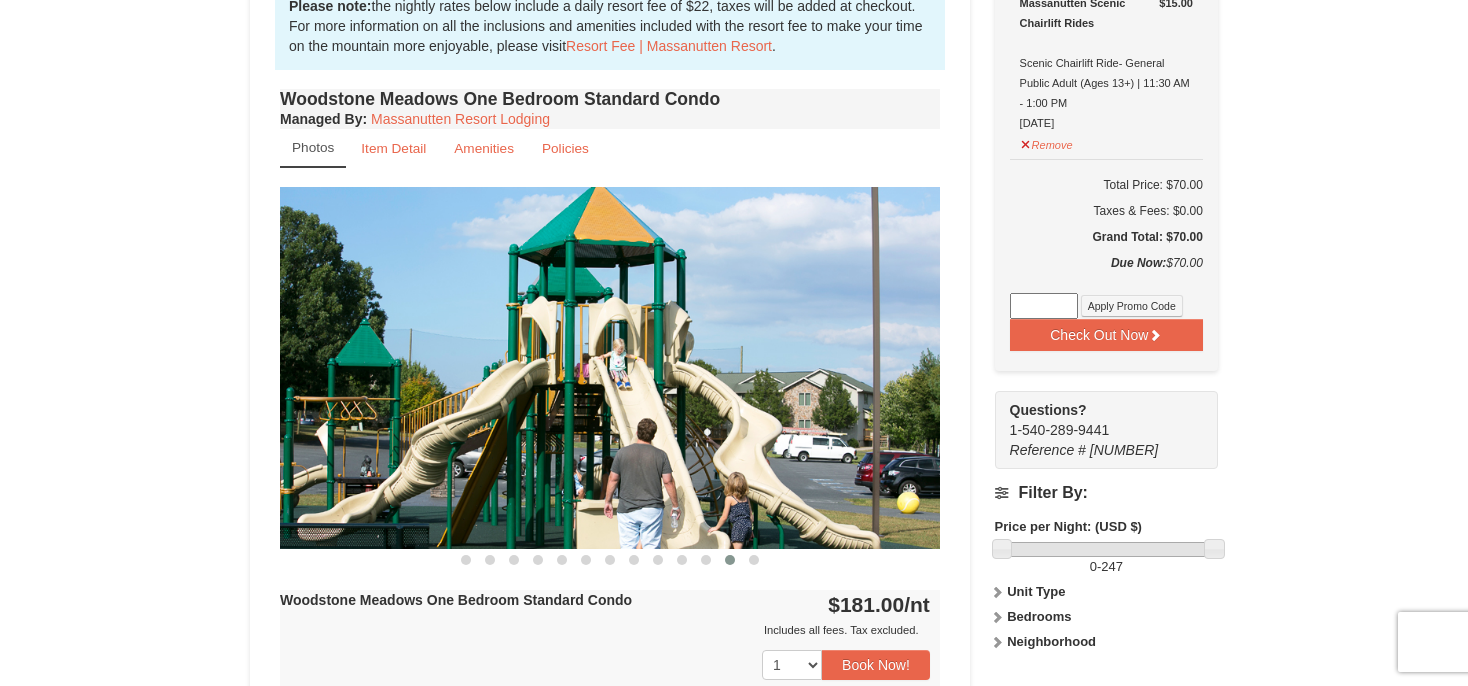 click at bounding box center (730, 560) 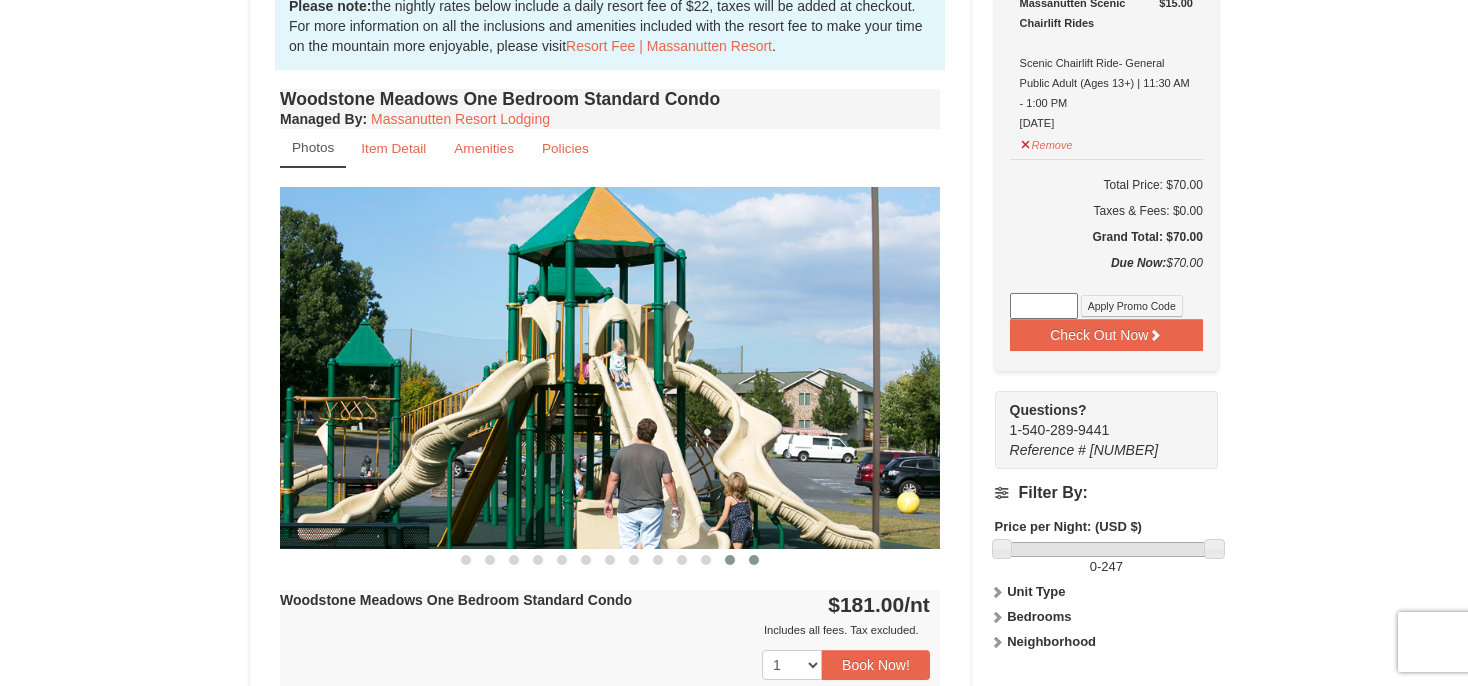 click at bounding box center (754, 560) 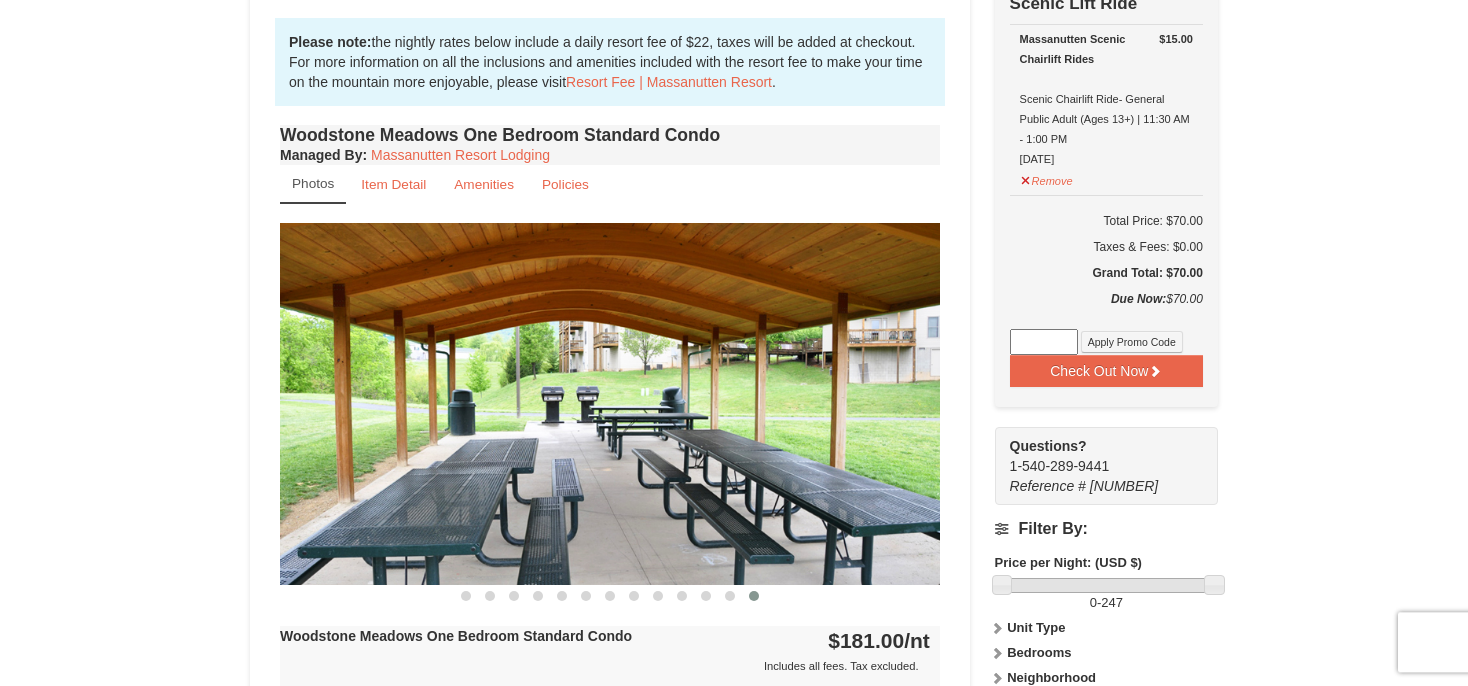 scroll, scrollTop: 315, scrollLeft: 0, axis: vertical 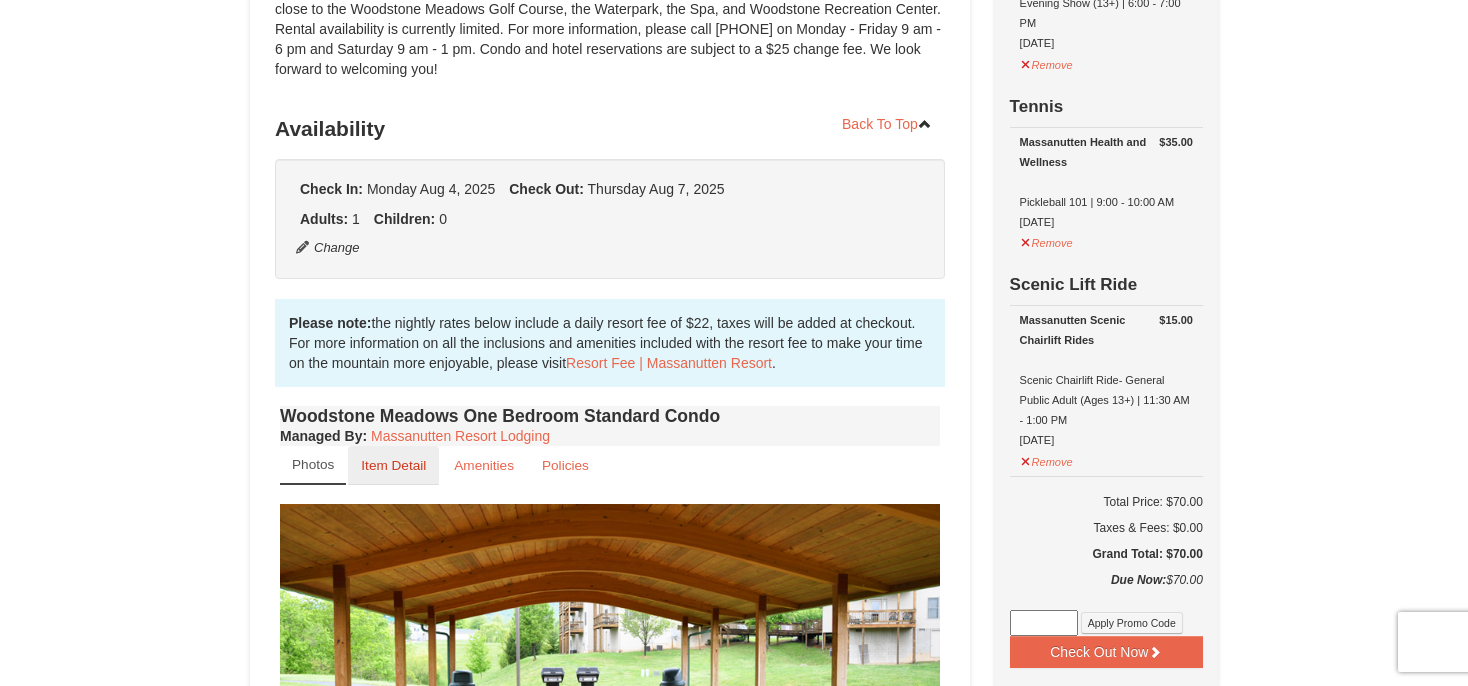 click on "Item Detail" at bounding box center (393, 465) 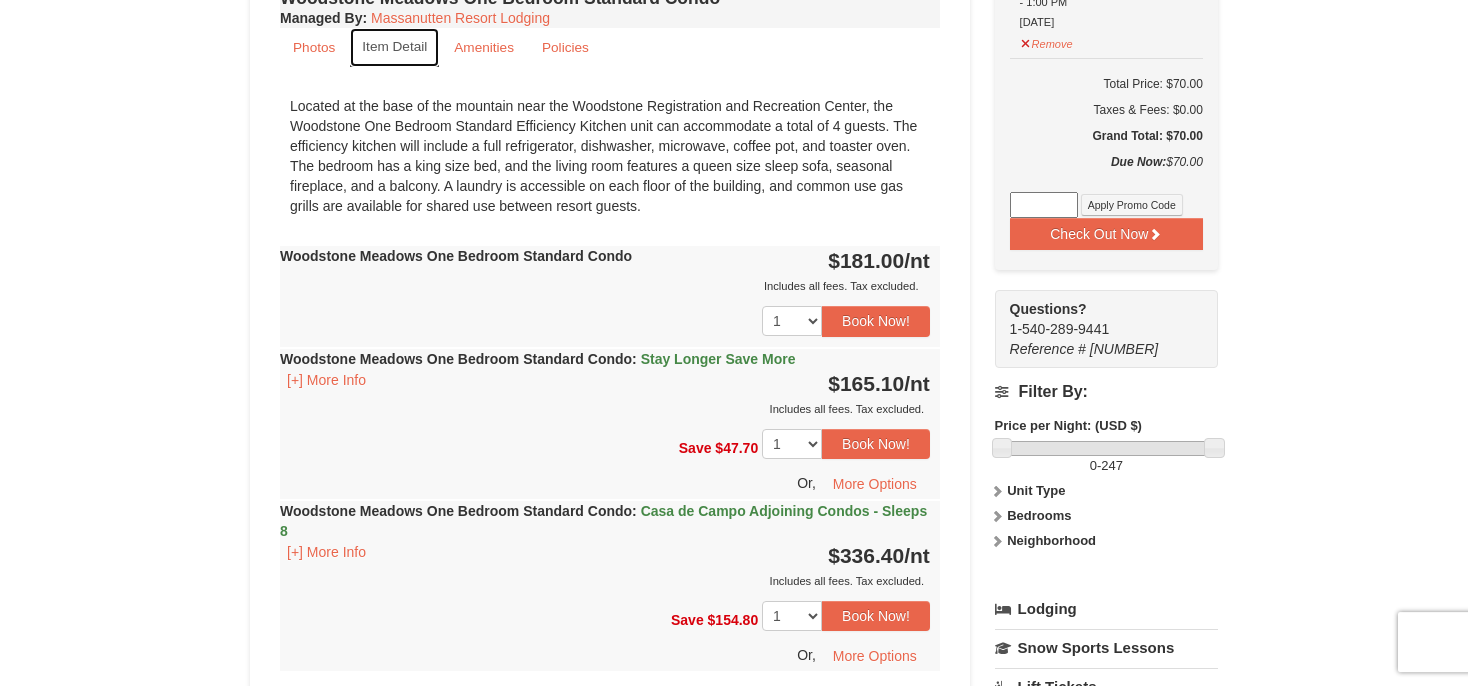 scroll, scrollTop: 738, scrollLeft: 0, axis: vertical 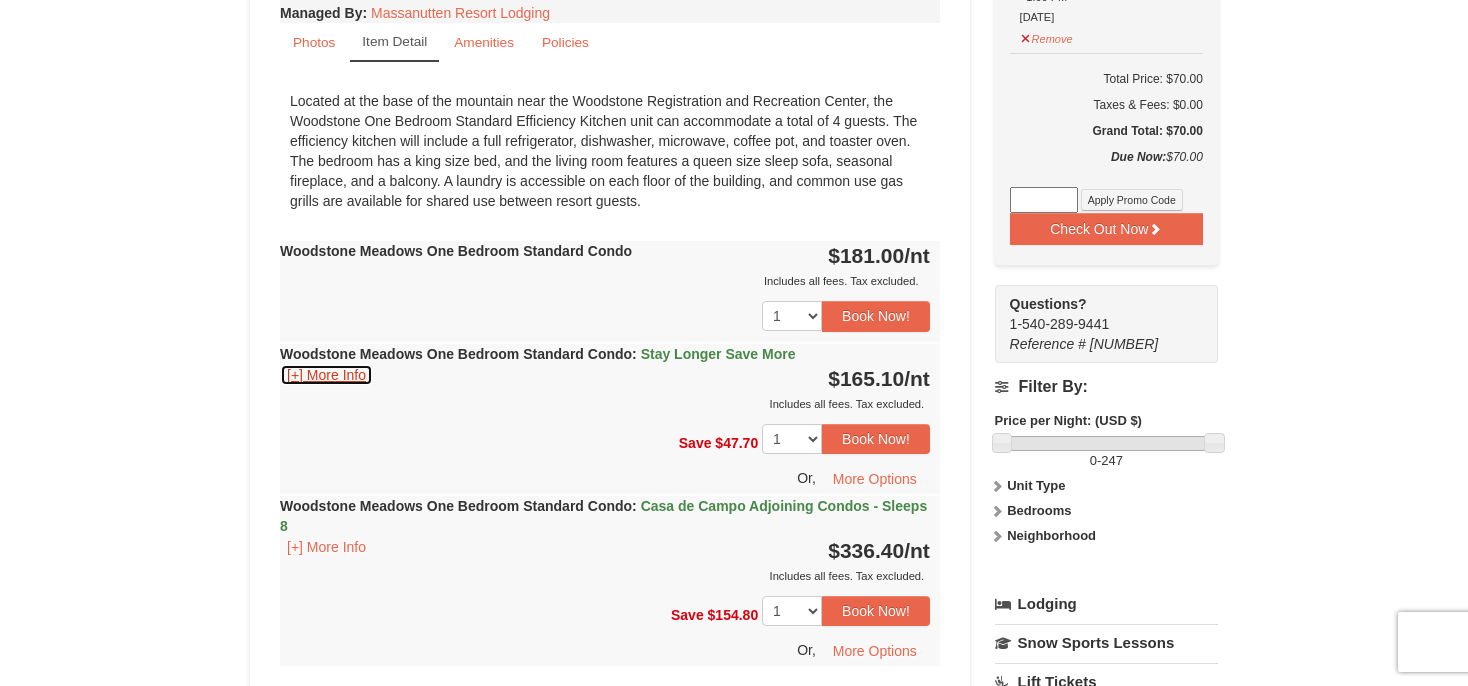 click on "[+] More Info" at bounding box center (326, 375) 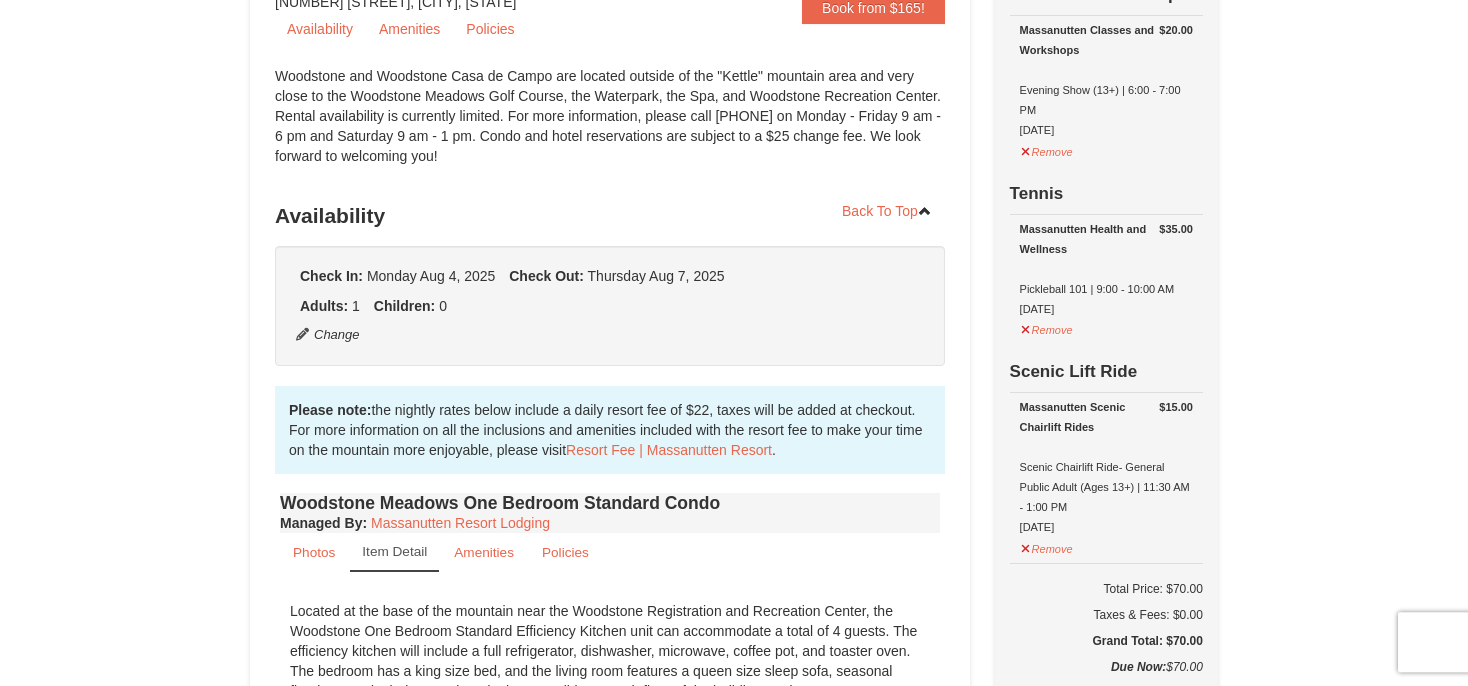 scroll, scrollTop: 0, scrollLeft: 0, axis: both 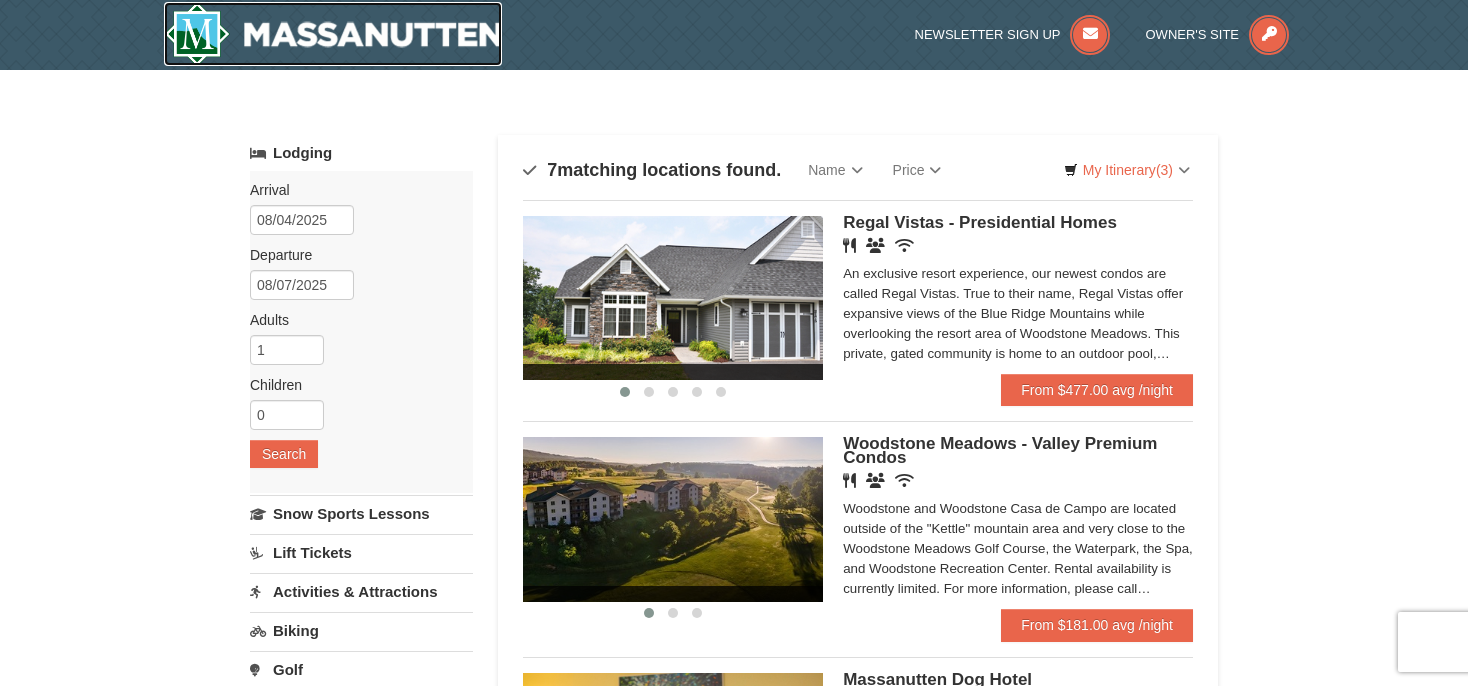 click at bounding box center [333, 34] 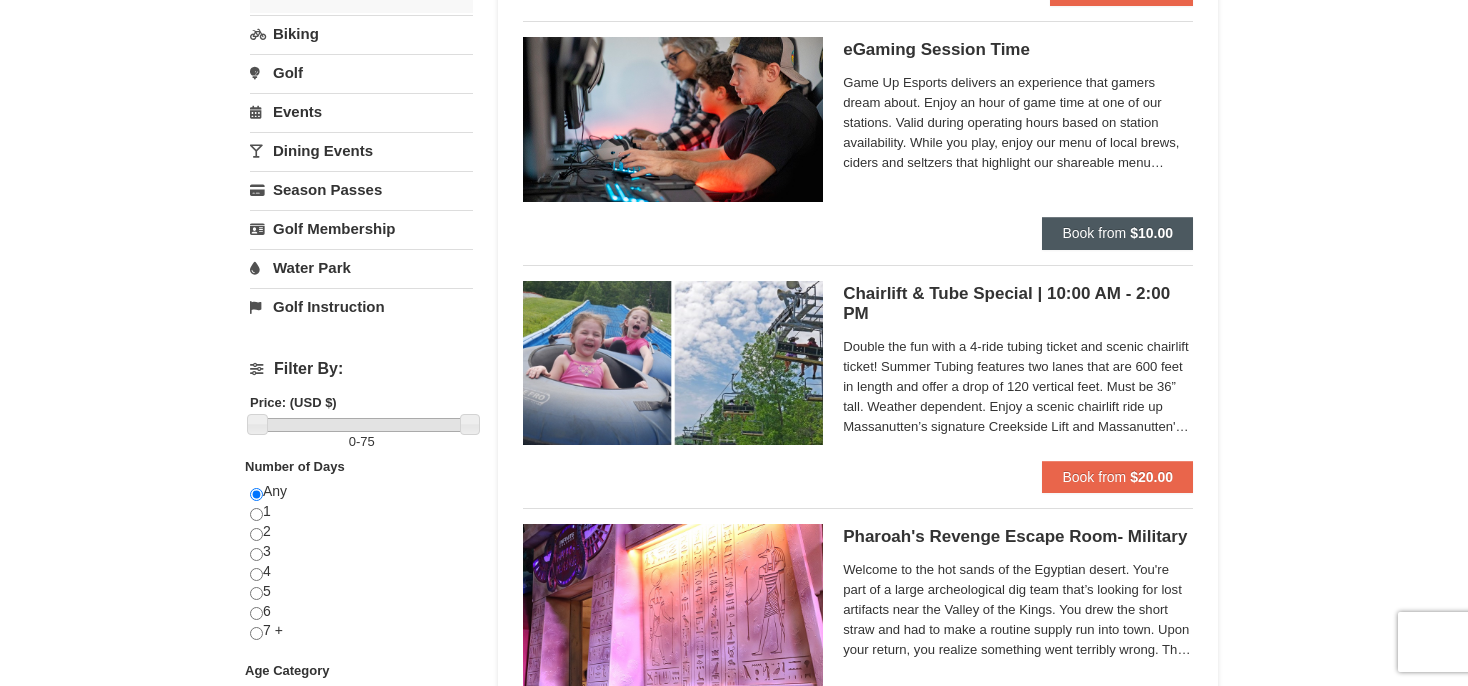 scroll, scrollTop: 0, scrollLeft: 0, axis: both 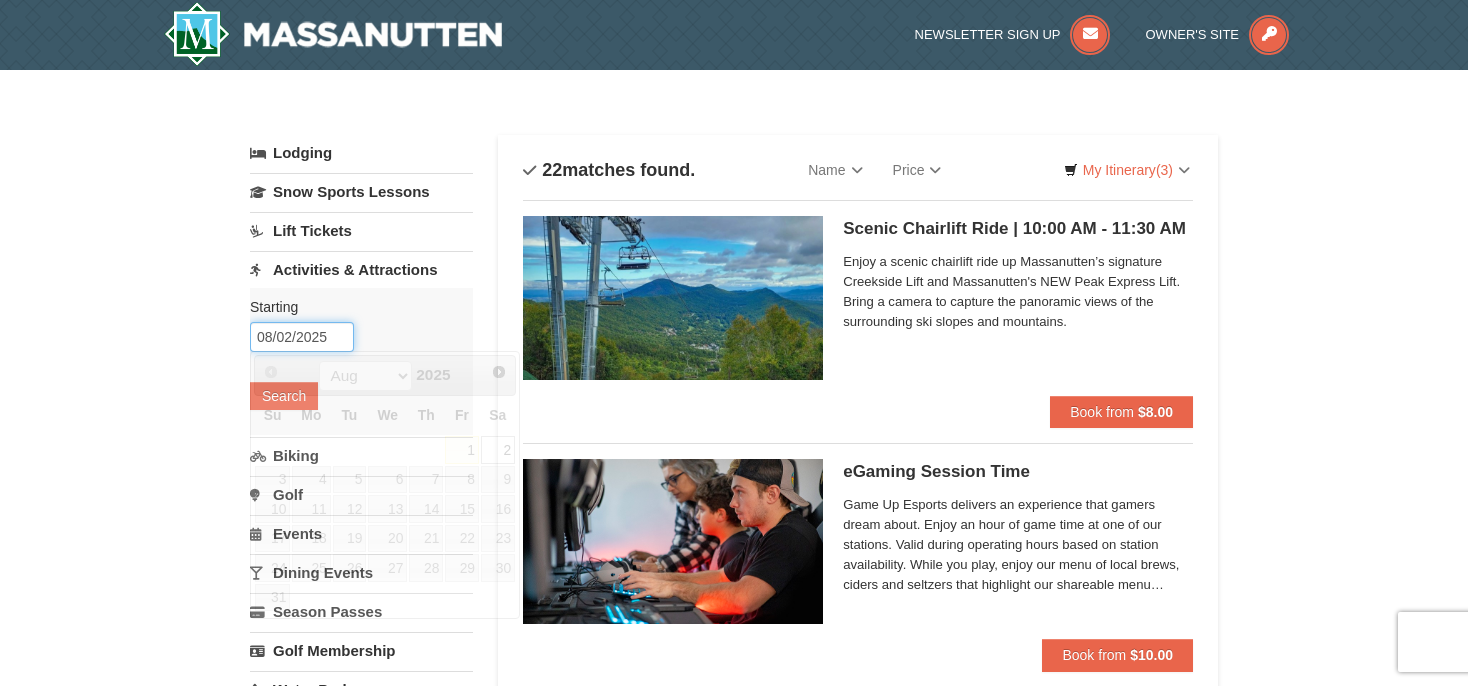 click on "08/02/2025" at bounding box center (302, 337) 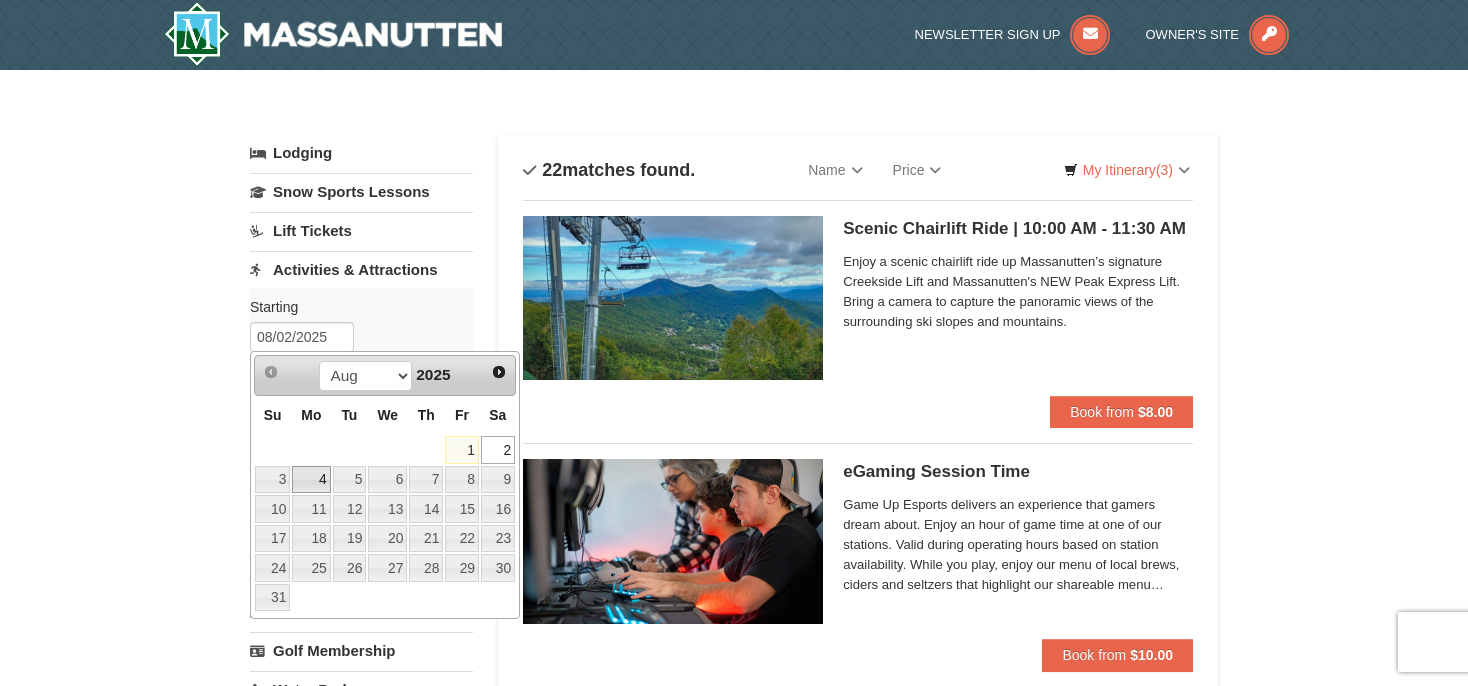 click on "4" at bounding box center (311, 480) 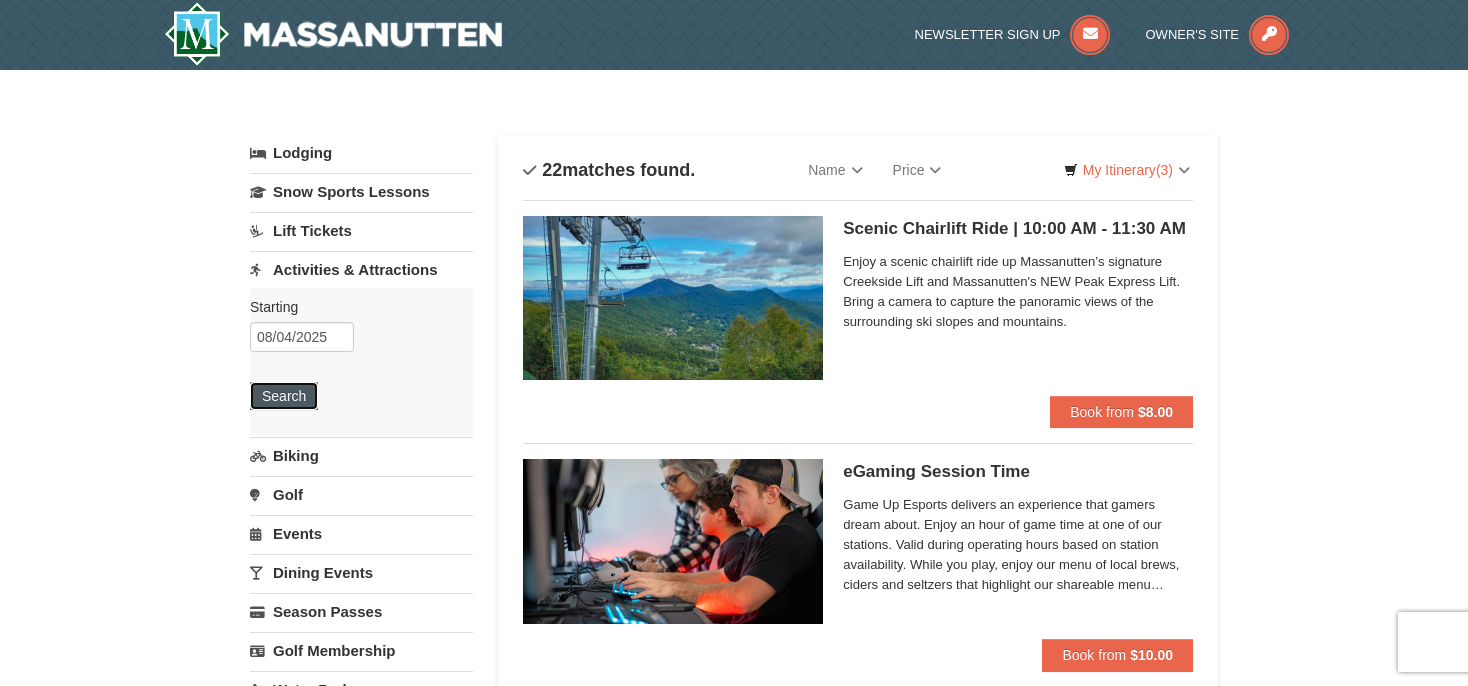 click on "Search" at bounding box center [284, 396] 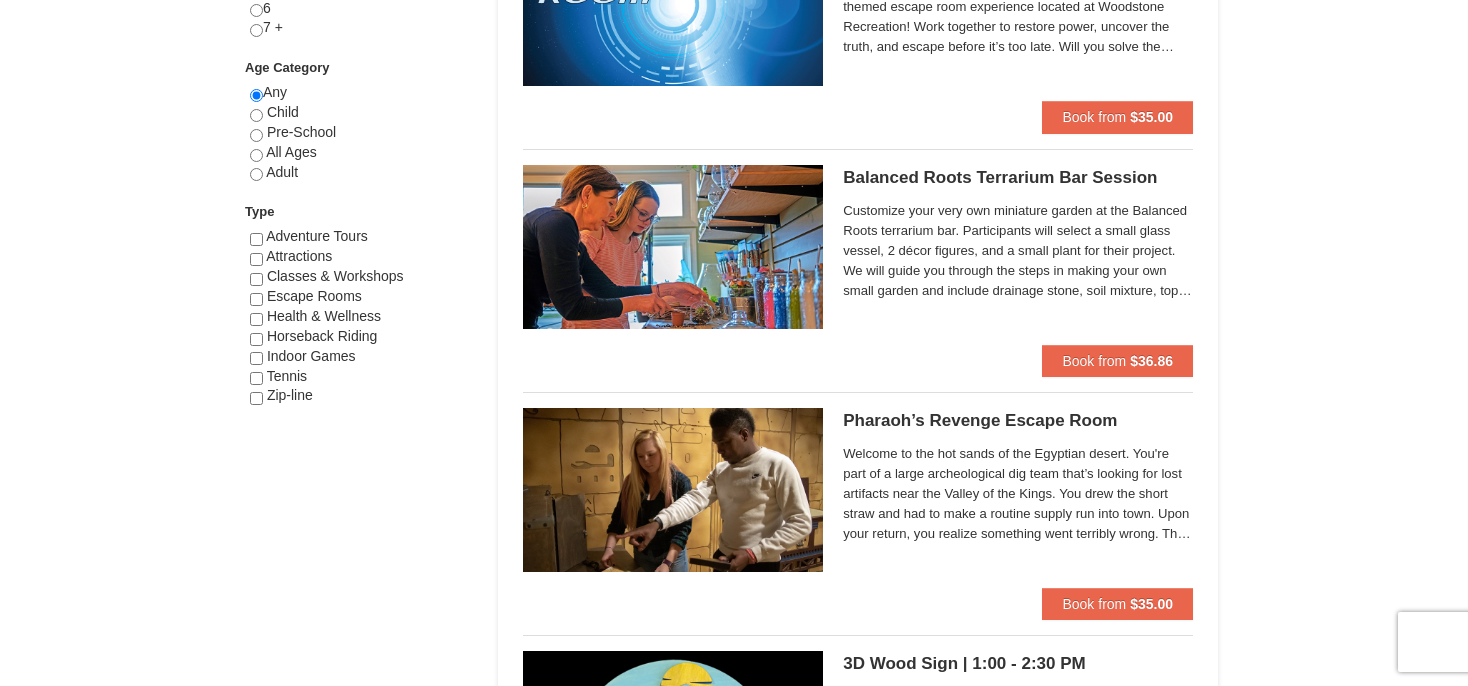 scroll, scrollTop: 1056, scrollLeft: 0, axis: vertical 